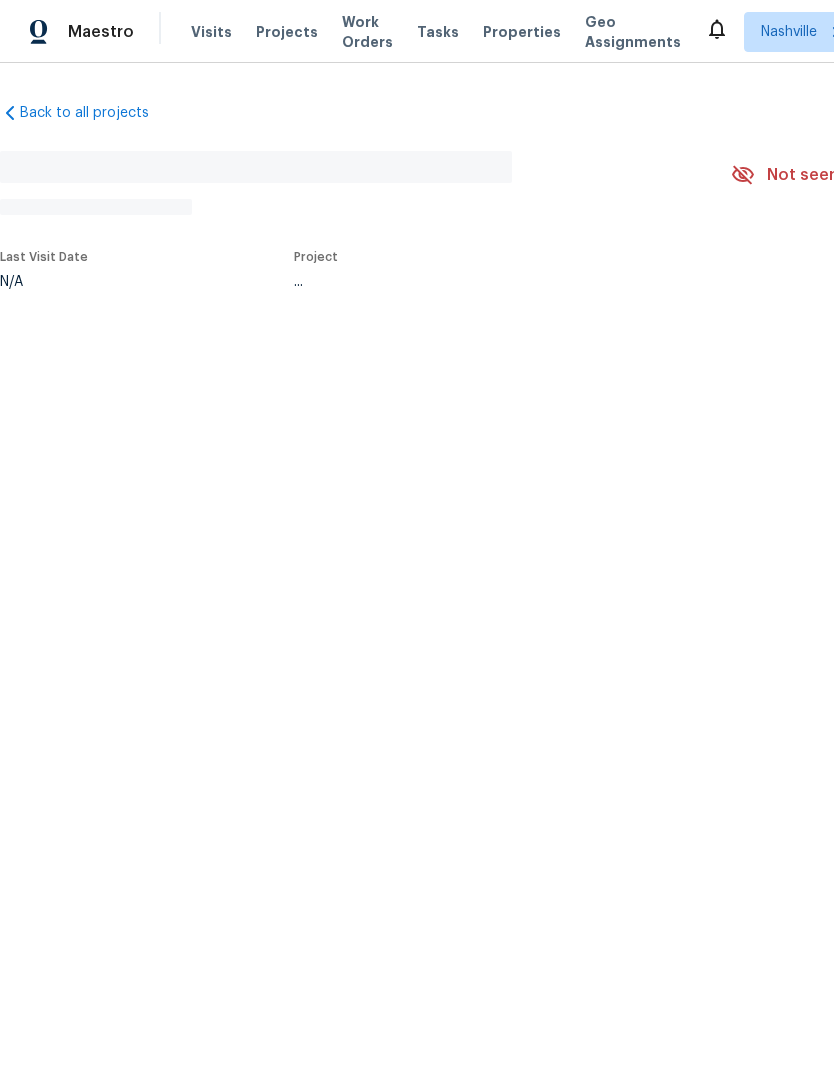 scroll, scrollTop: 0, scrollLeft: 0, axis: both 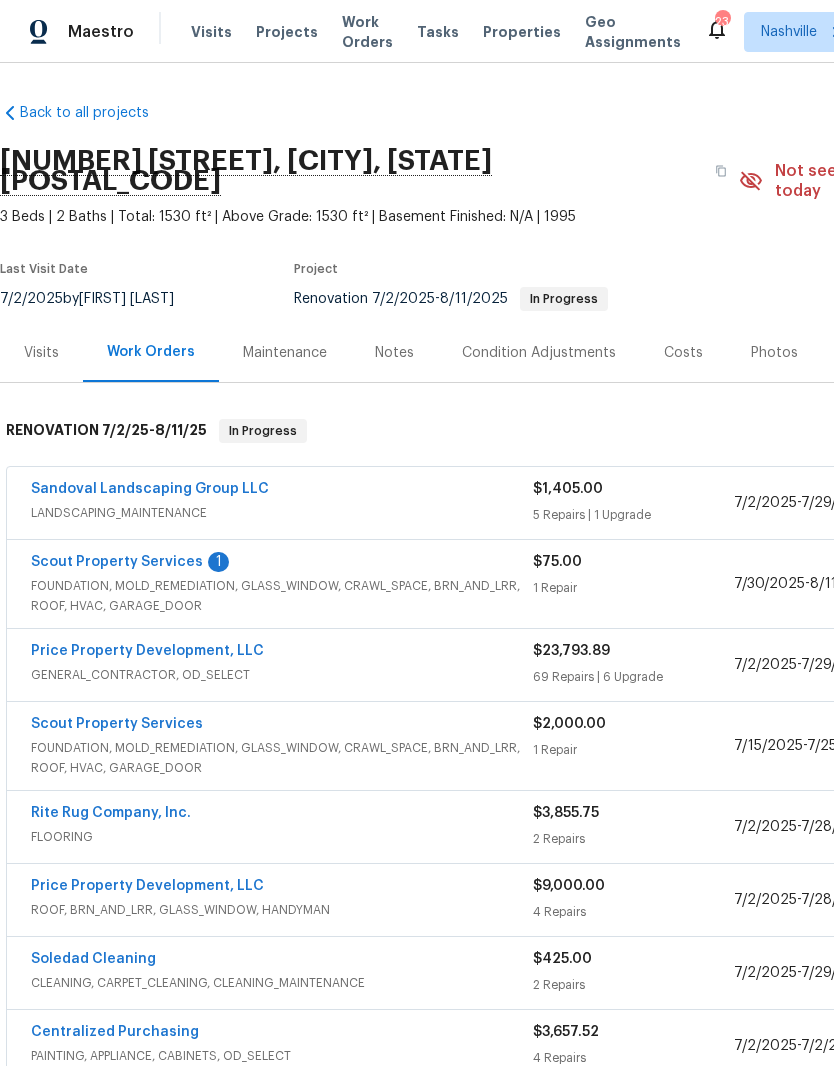 click on "Scout Property Services" at bounding box center (117, 562) 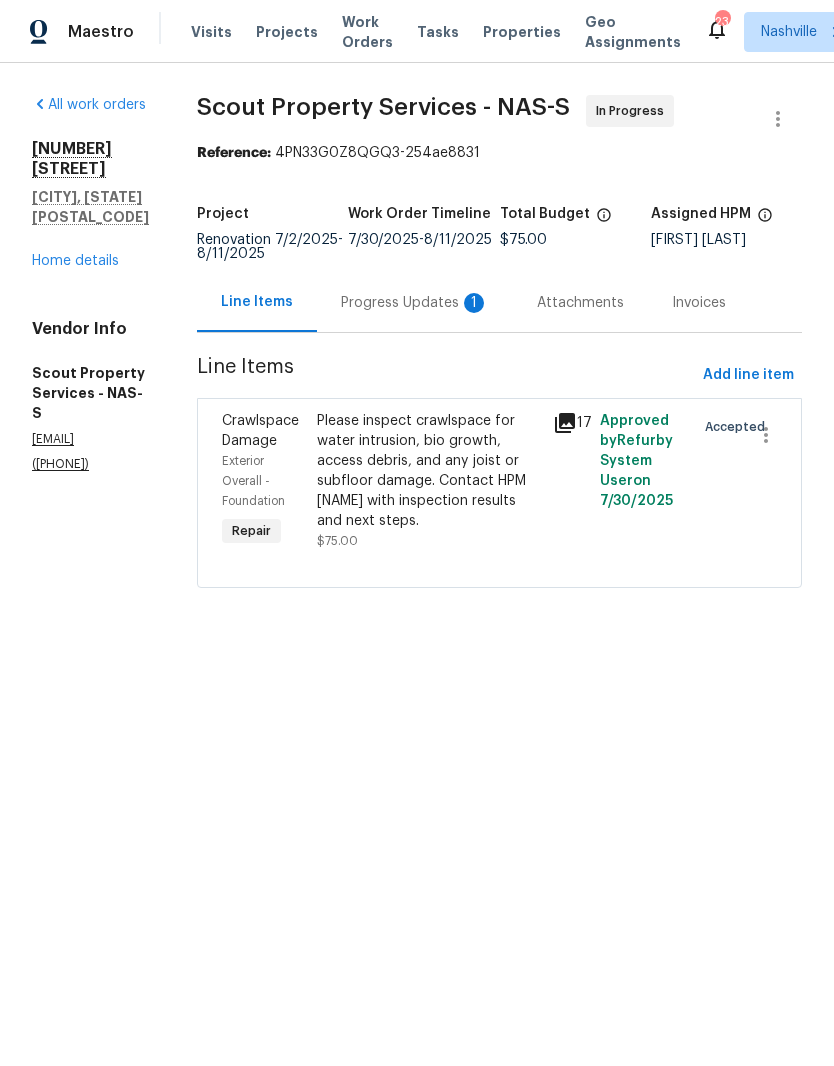 click on "Progress Updates 1" at bounding box center (415, 303) 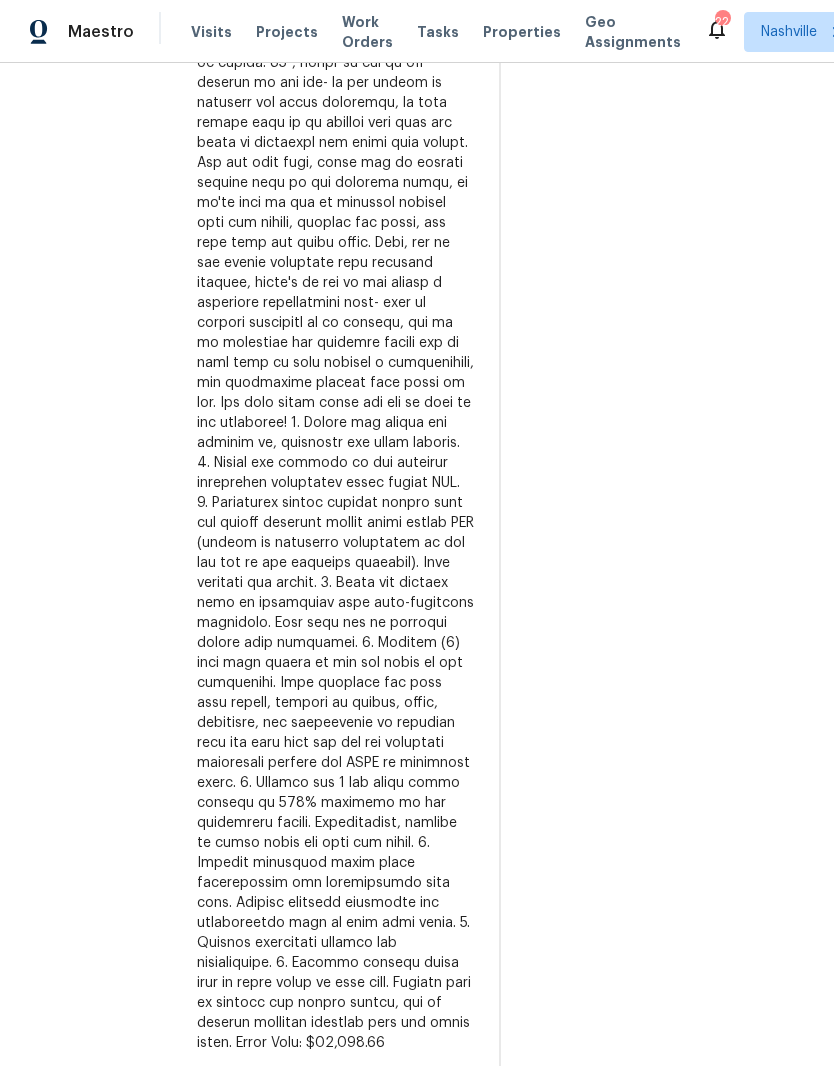 scroll, scrollTop: 887, scrollLeft: 0, axis: vertical 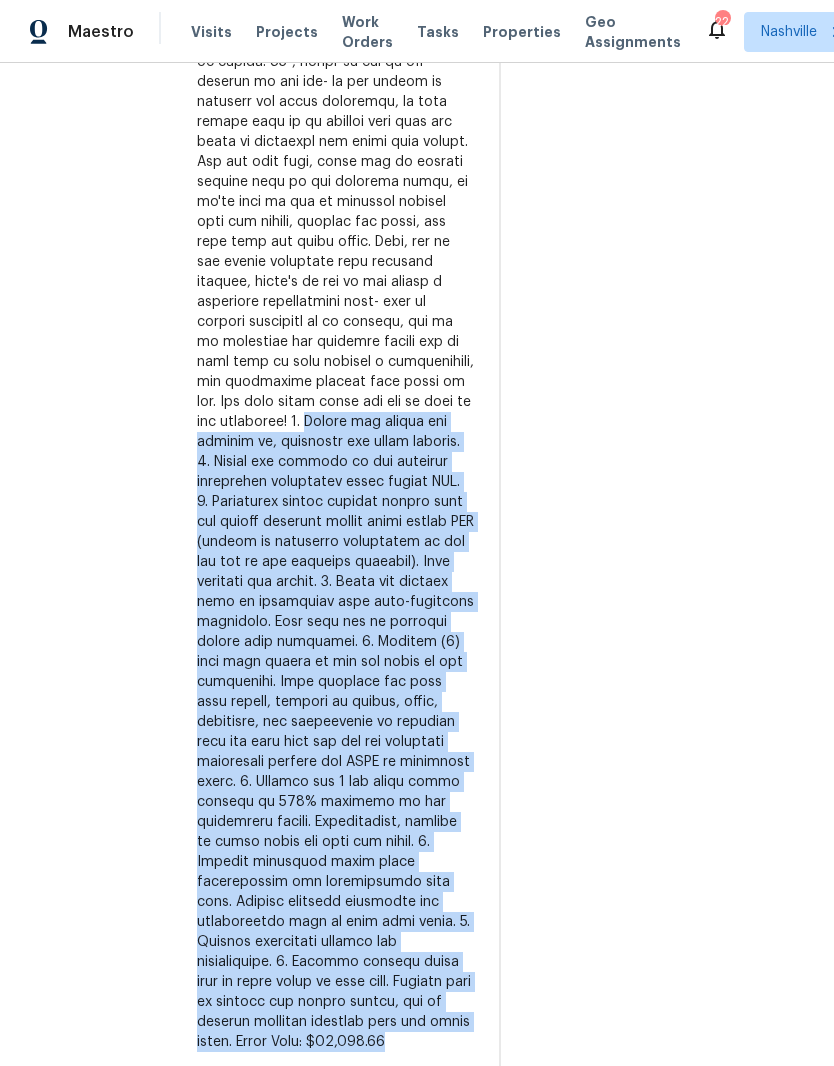 copy on "Remove all debris and dispose of, including old vapor barrier.
2. Remove and dispose of all existing crawlspace insulation using proper PPE.
3. Physically remove organic growth from the wooden flooring system using proper PPE (growth is extremely aggressive as you can see in the attached pictures). Some staining may remain.
4. Treat all exposed wood in crawlspace with anti-microbial treatment. This will aid in stopping growth from returning.
5.  Install (1) sump pump system at the low point of the crawlspace. This includes the sump pump itself, sloping as needed, basin, discharge, and electrician to properly wire the sump pump and add the necessary electrical circuit and GFCI as discussed above.
6.  Install new 6 mil black vapor barrier to 100% coverage of the crawlspace ground. Additionally, install up block walls and seal all seams.
7. Install permanent crawl space dehumidifier and condensation line pump. Install plumbing discharge for condensation pump to sump pump basin.
8. Install electrical circuit ..." 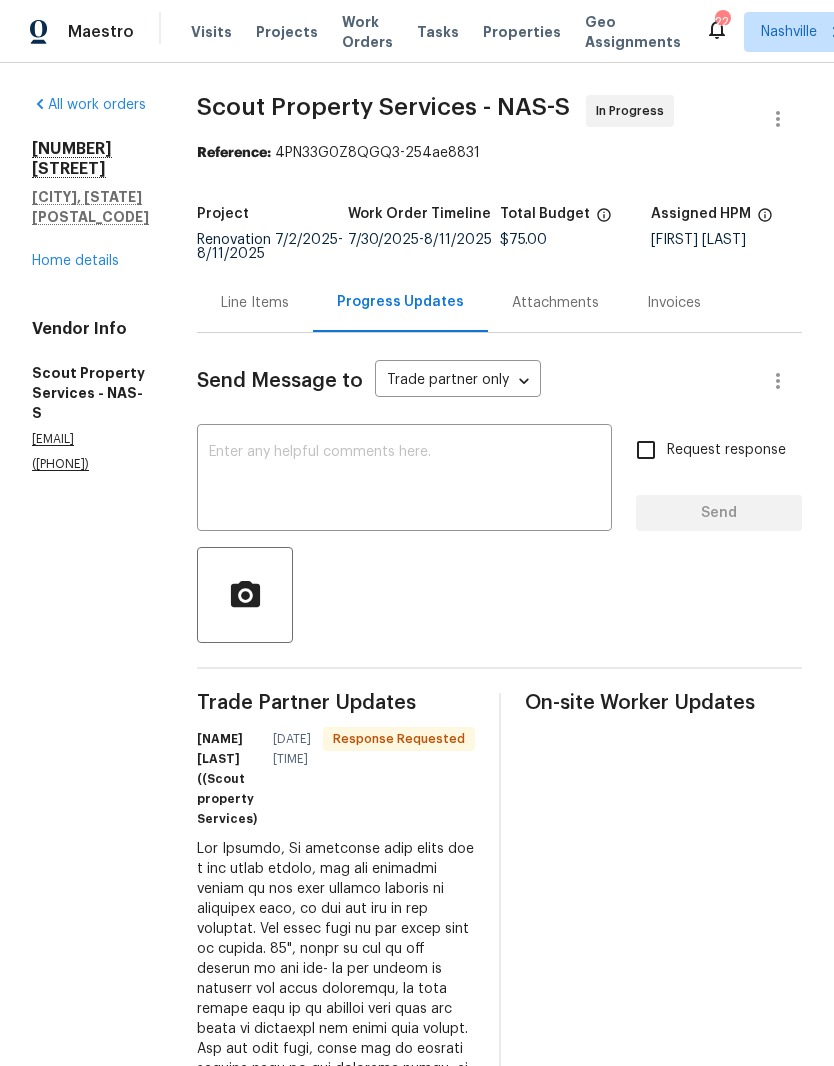 scroll, scrollTop: 0, scrollLeft: 0, axis: both 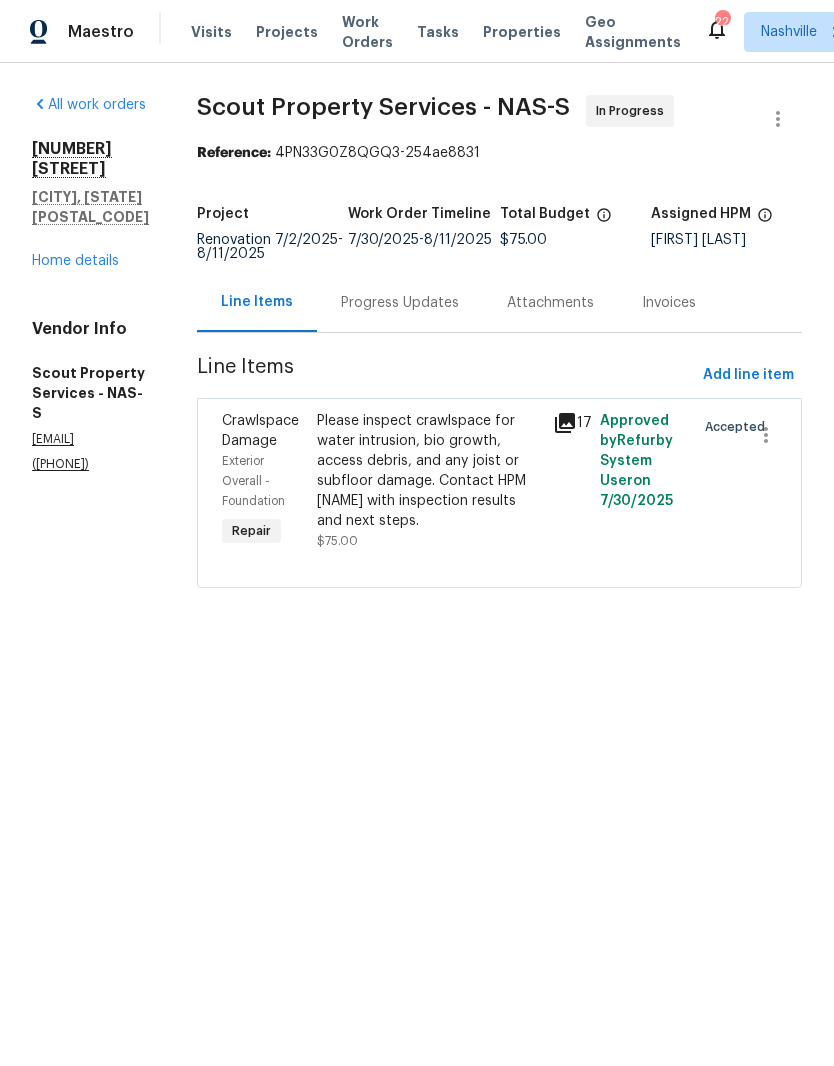 click on "Please inspect crawlspace for water intrusion, bio growth, access debris, and any joist or subfloor damage. Contact HPM Cynthia with inspection results and next steps." at bounding box center (429, 471) 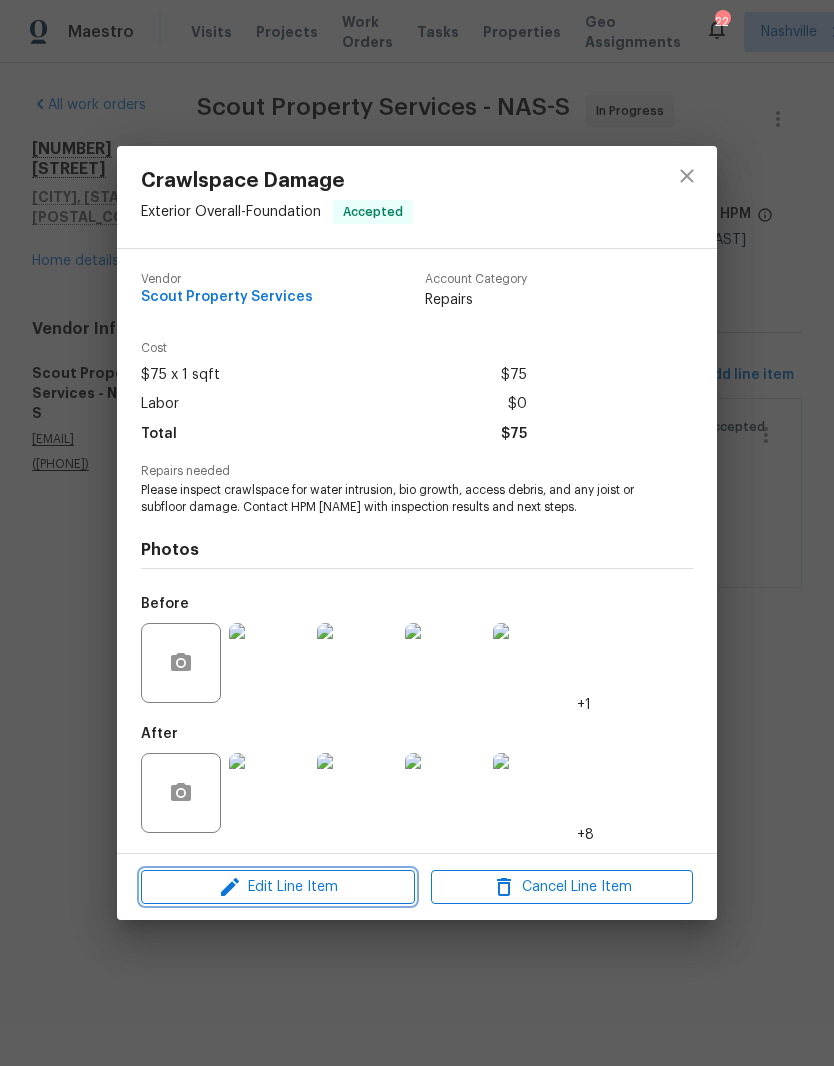 click on "Edit Line Item" at bounding box center (278, 887) 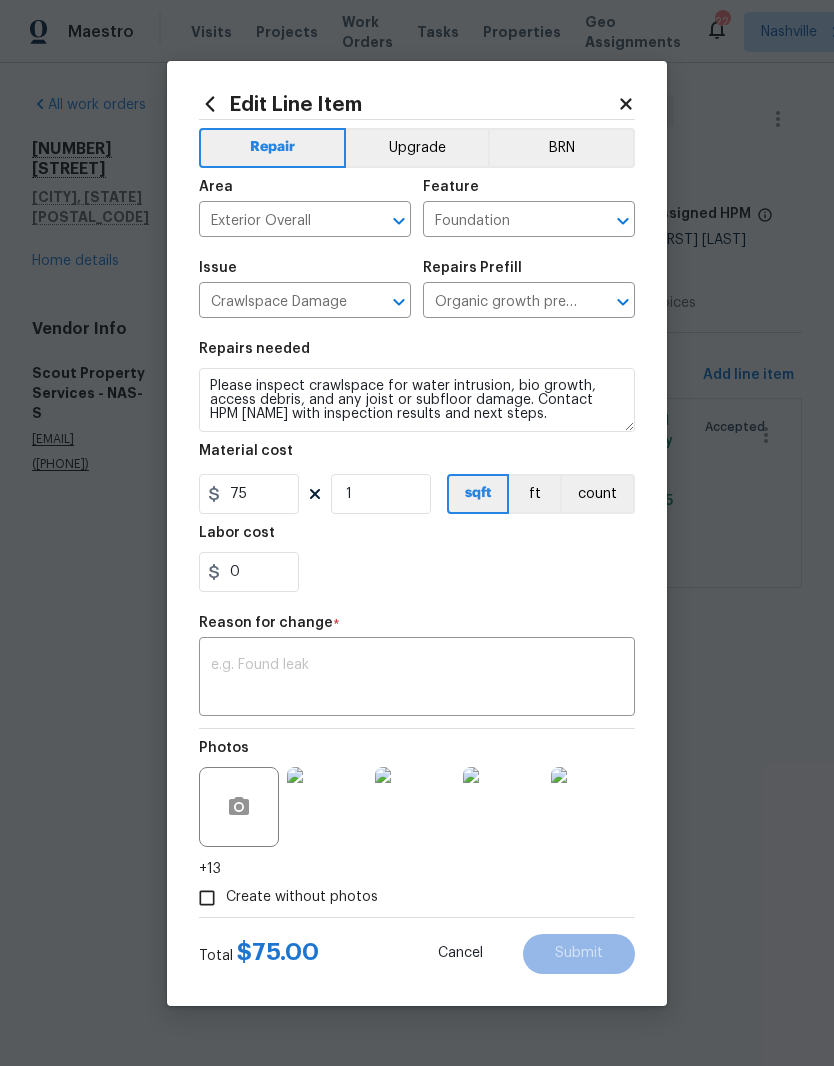 click at bounding box center [417, 679] 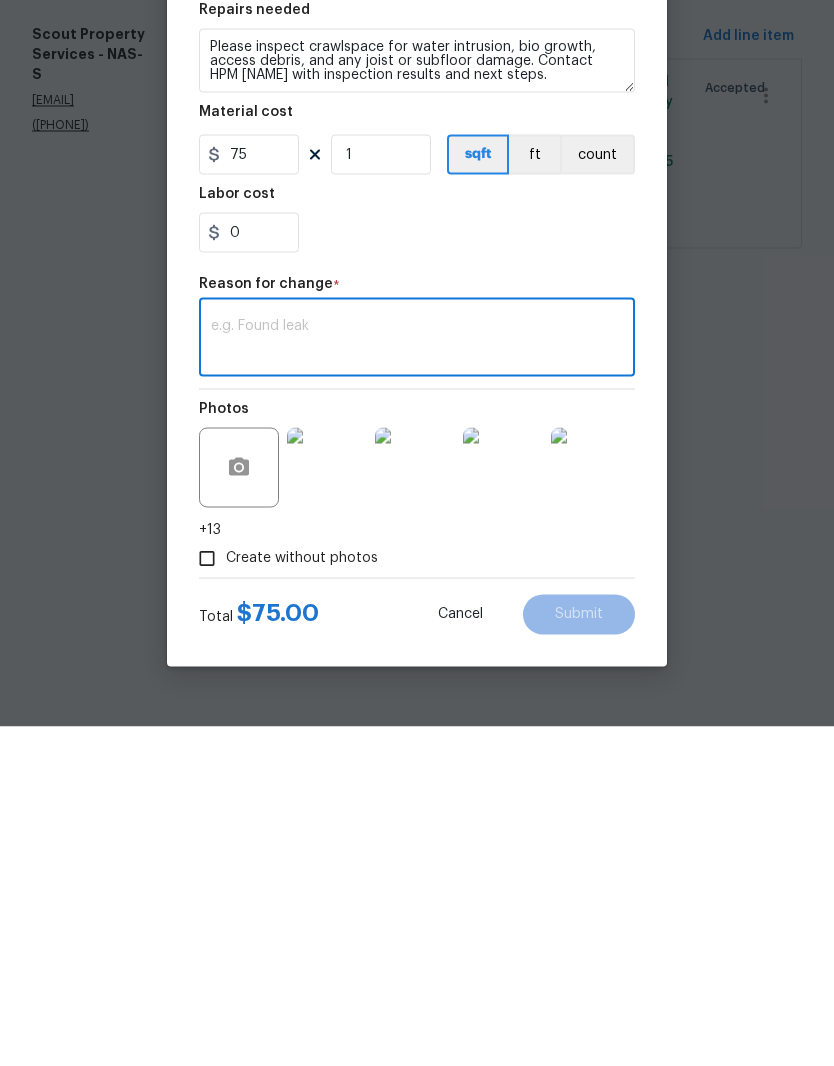 click at bounding box center [417, 679] 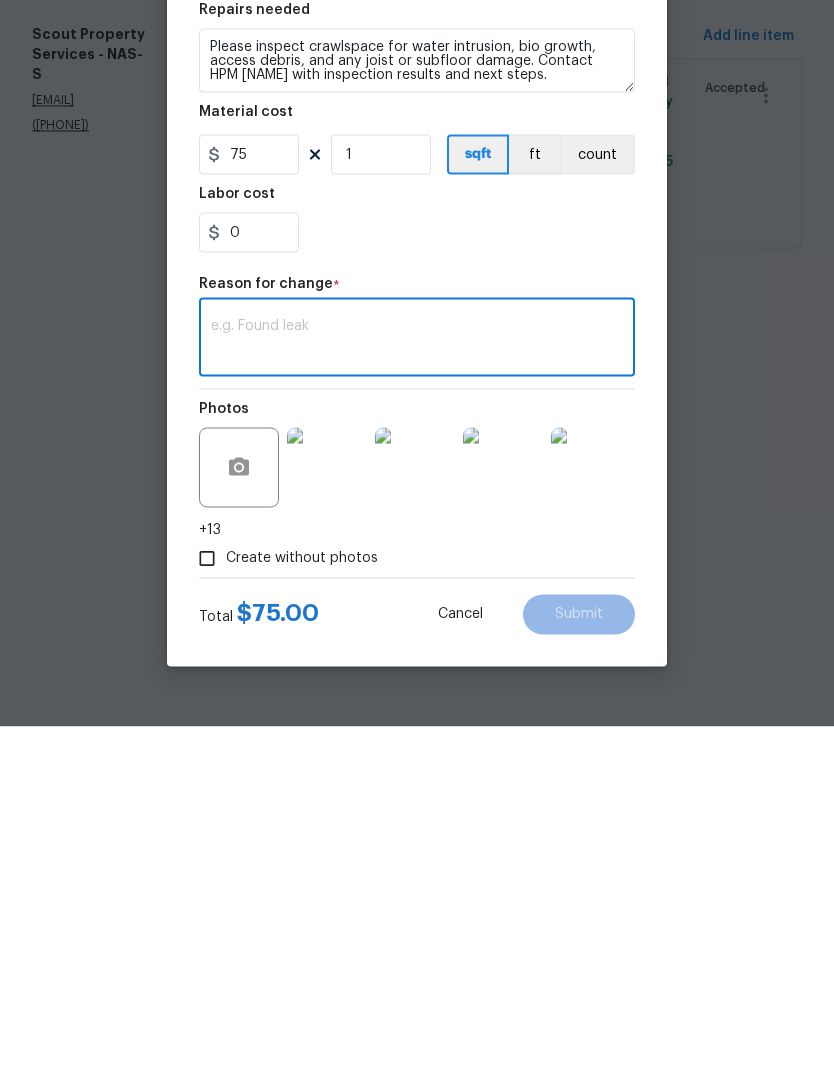 paste on "Remove all debris and dispose of, including old vapor barrier. 2. Remove and dispose of all existing crawlspace insulation using proper PPE. 3. Physically remove organic growth from the wooden flooring system using proper PPE (growth is extremely aggressive as you can see in the attached pictures). Some staining may remain. 4. Treat all exposed wood in crawlspace with anti-microbial treatment. This will aid in stopping growth from returning. 5. Install (1) sump pump system at the low point of the crawlspace. This includes the sump pump itself, sloping as needed, basin, discharge, and electrician to properly wire the sump pump and add the necessary electrical circuit and GFCI as discussed above. 6. Install new 6 mil black vapor barrier to 100% coverage of the crawlspace ground. Additionally, install up block walls and seal all seams. 7. Install permanent crawl space dehumidifier and condensation line pump. Install plumbing discharge for condensation pump to sump pump basin. 8. Install electrical circuit for..." 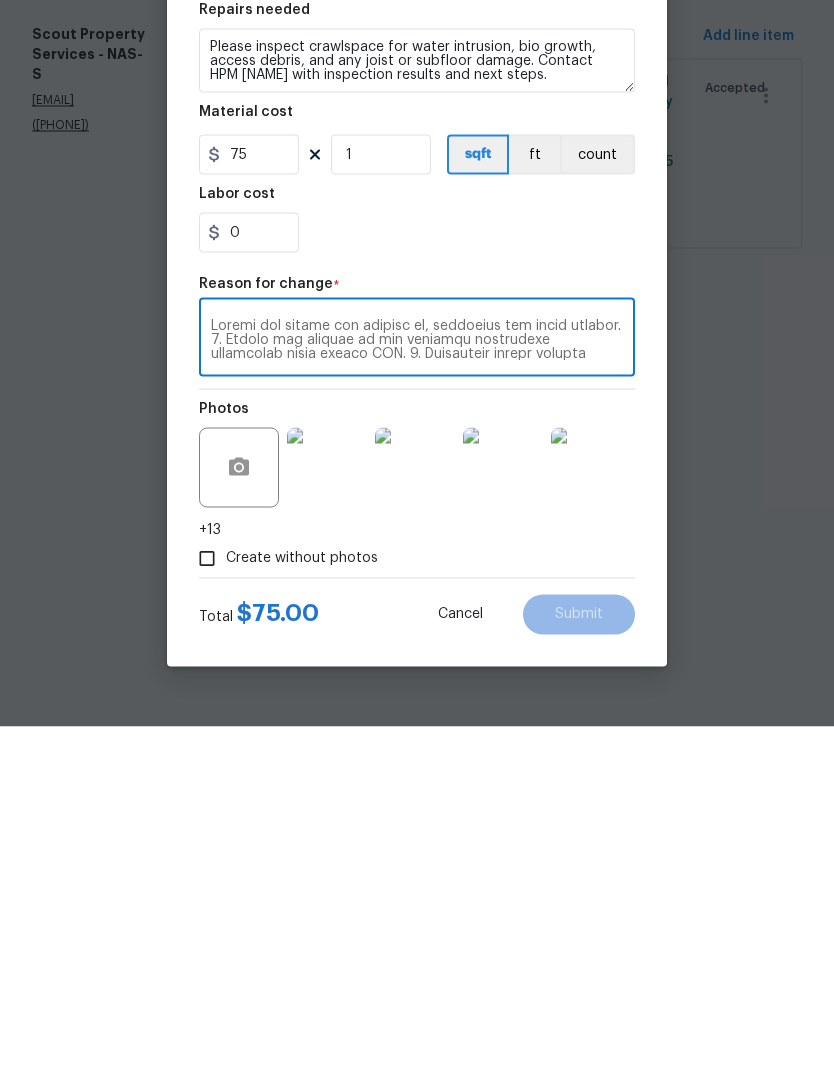 scroll, scrollTop: 252, scrollLeft: 0, axis: vertical 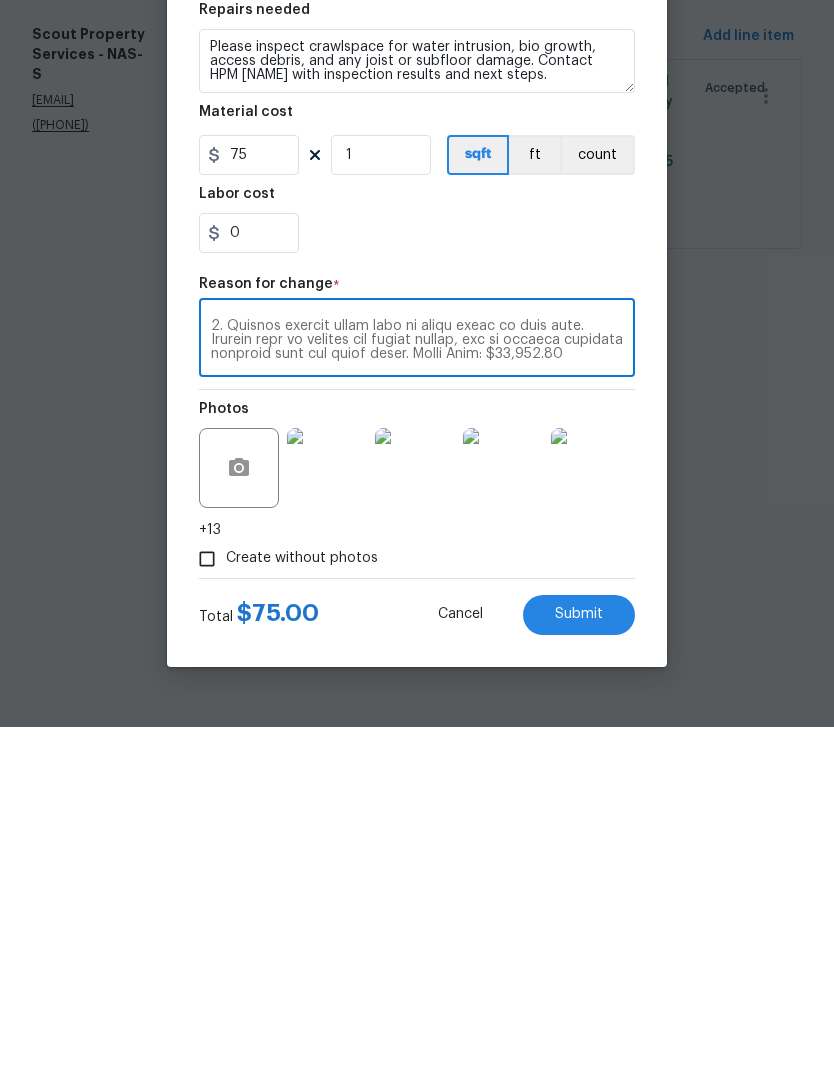 type on "Remove all debris and dispose of, including old vapor barrier. 2. Remove and dispose of all existing crawlspace insulation using proper PPE. 3. Physically remove organic growth from the wooden flooring system using proper PPE (growth is extremely aggressive as you can see in the attached pictures). Some staining may remain. 4. Treat all exposed wood in crawlspace with anti-microbial treatment. This will aid in stopping growth from returning. 5. Install (1) sump pump system at the low point of the crawlspace. This includes the sump pump itself, sloping as needed, basin, discharge, and electrician to properly wire the sump pump and add the necessary electrical circuit and GFCI as discussed above. 6. Install new 6 mil black vapor barrier to 100% coverage of the crawlspace ground. Additionally, install up block walls and seal all seams. 7. Install permanent crawl space dehumidifier and condensation line pump. Install plumbing discharge for condensation pump to sump pump basin. 8. Install electrical circuit for..." 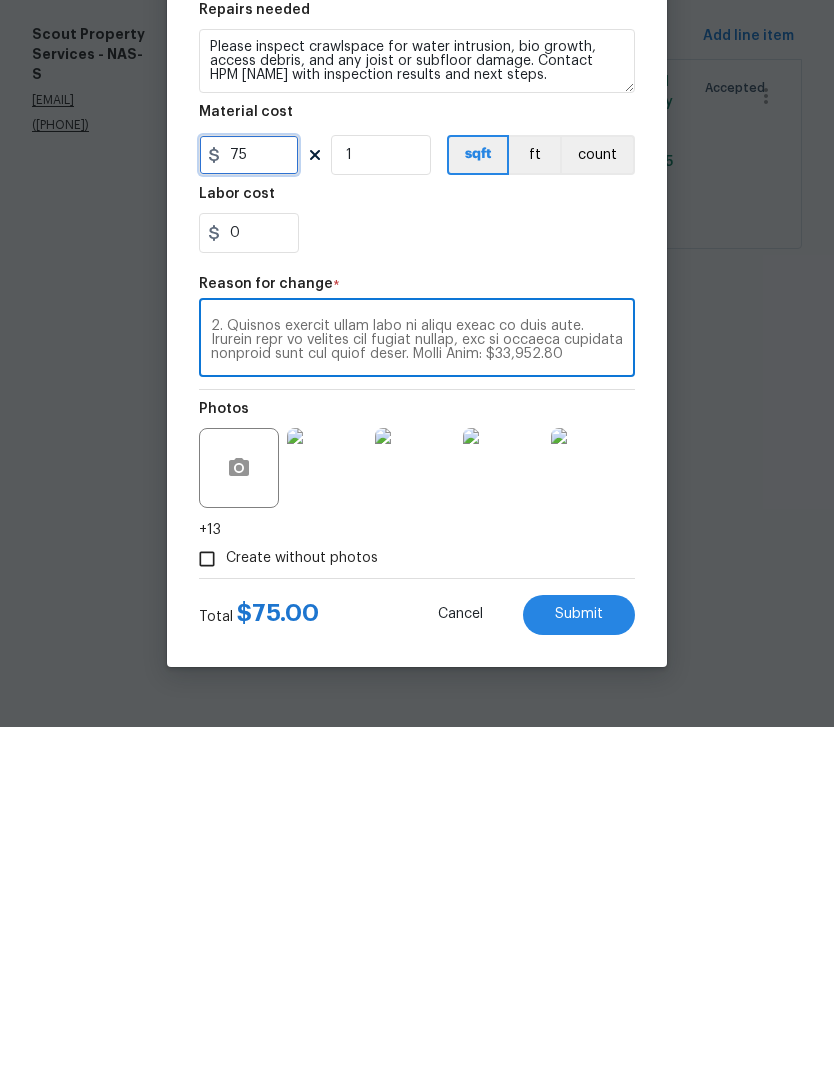 click on "75" at bounding box center [249, 494] 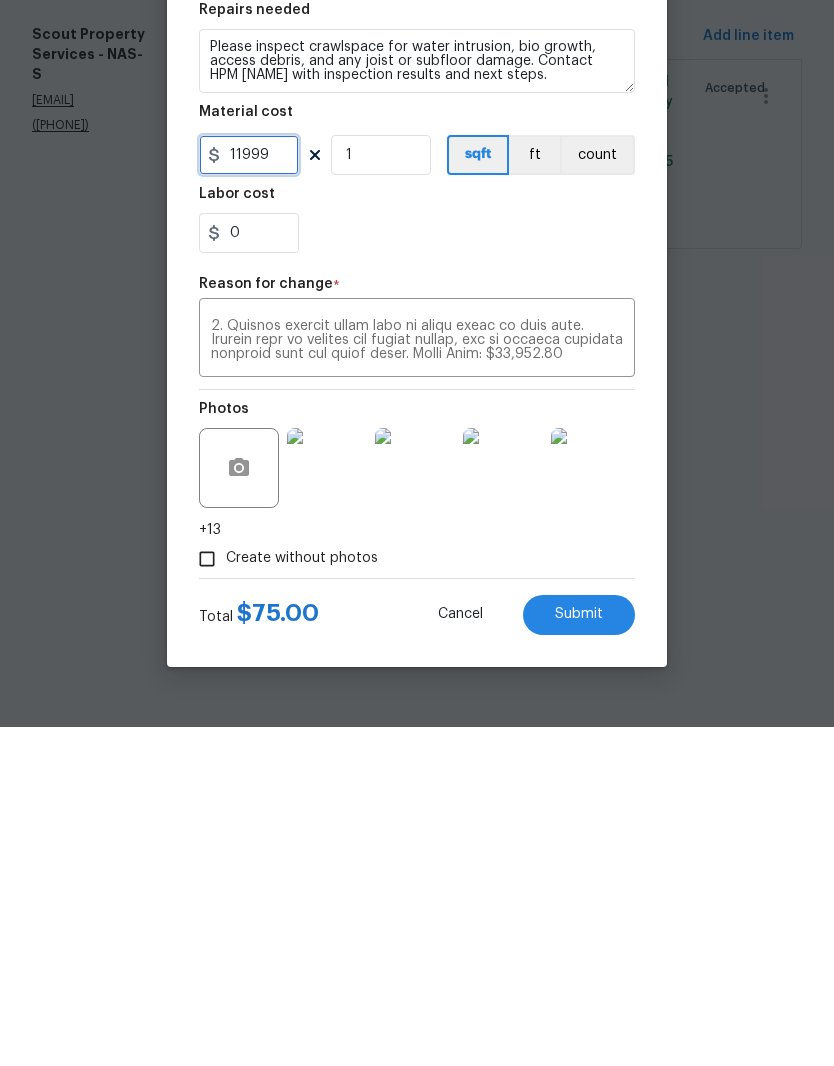 type on "11999" 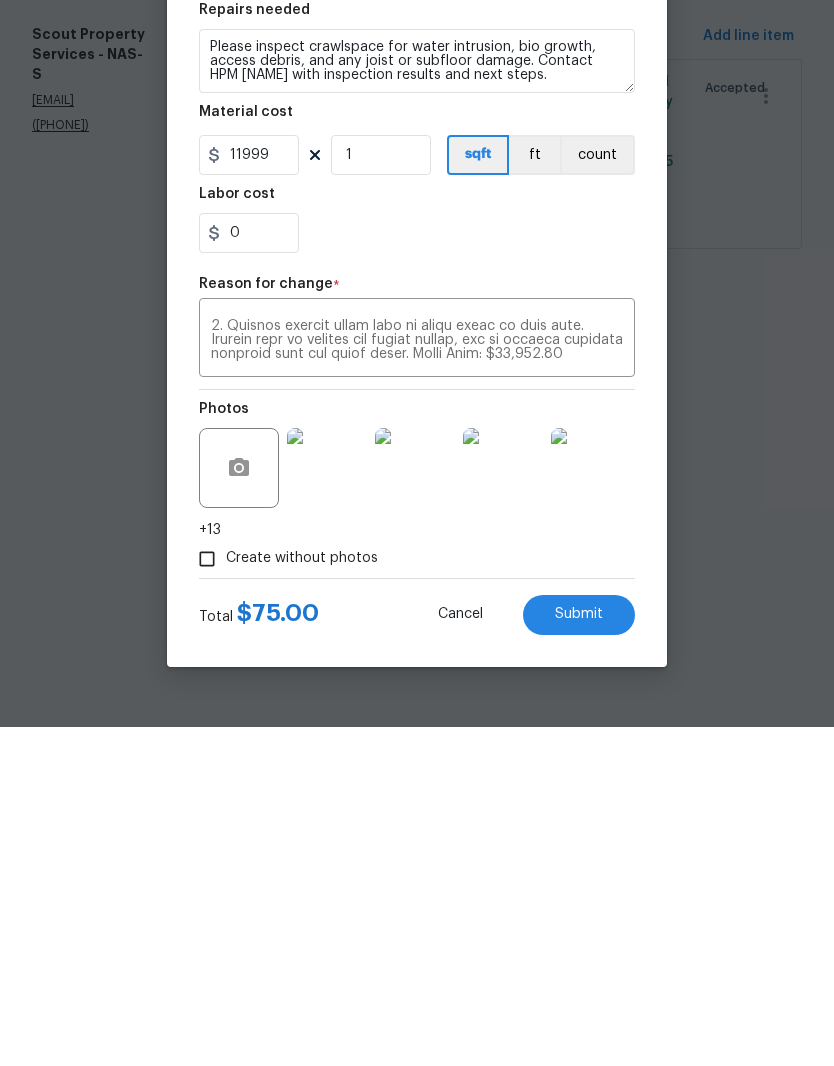 click at bounding box center [417, 679] 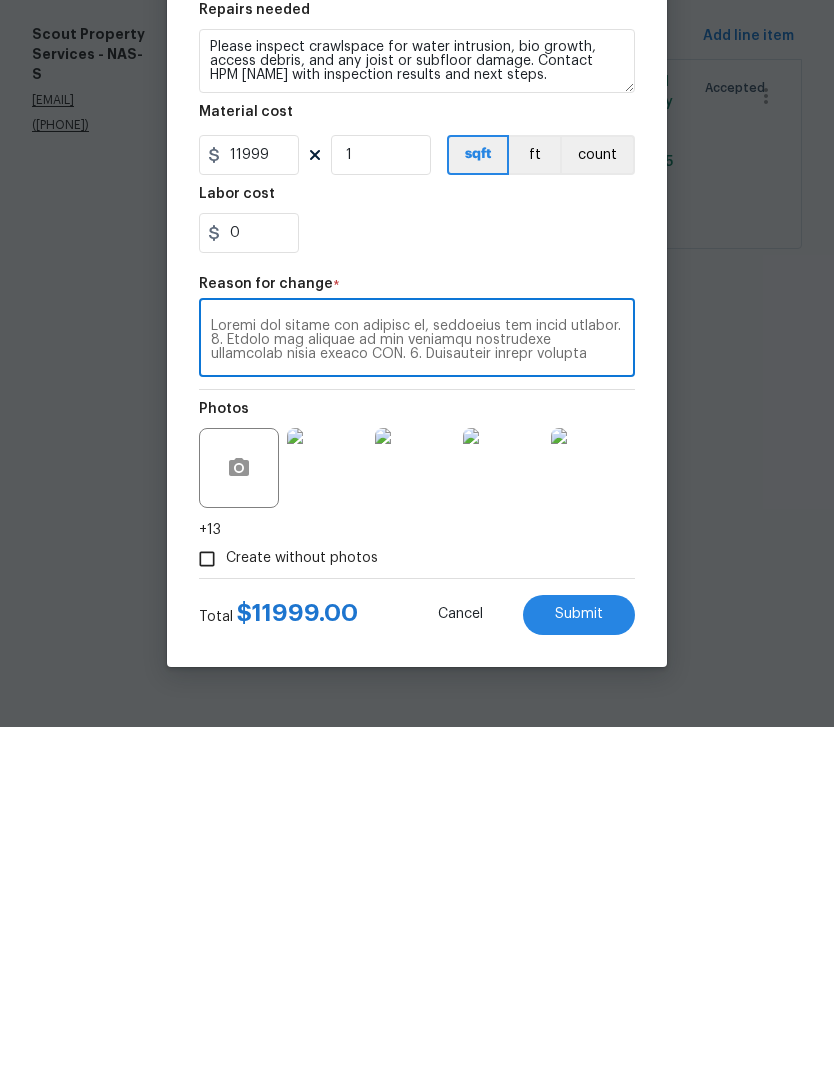 scroll, scrollTop: 0, scrollLeft: 0, axis: both 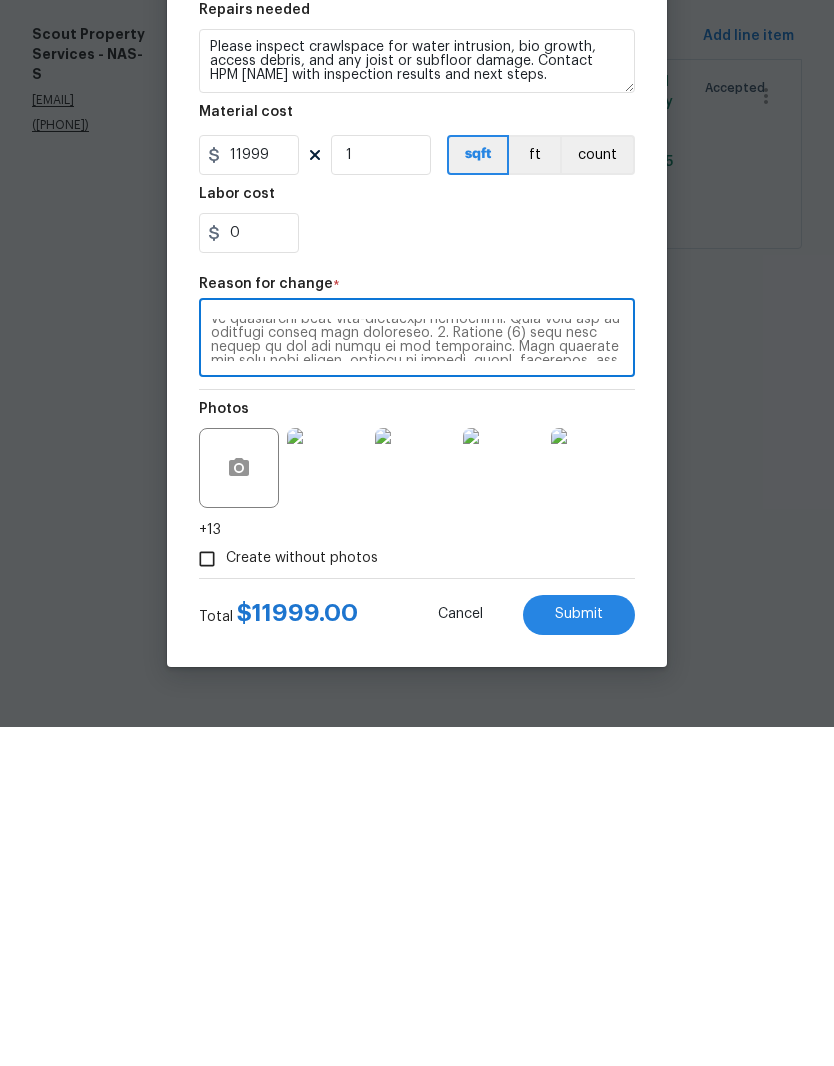 click at bounding box center [417, 679] 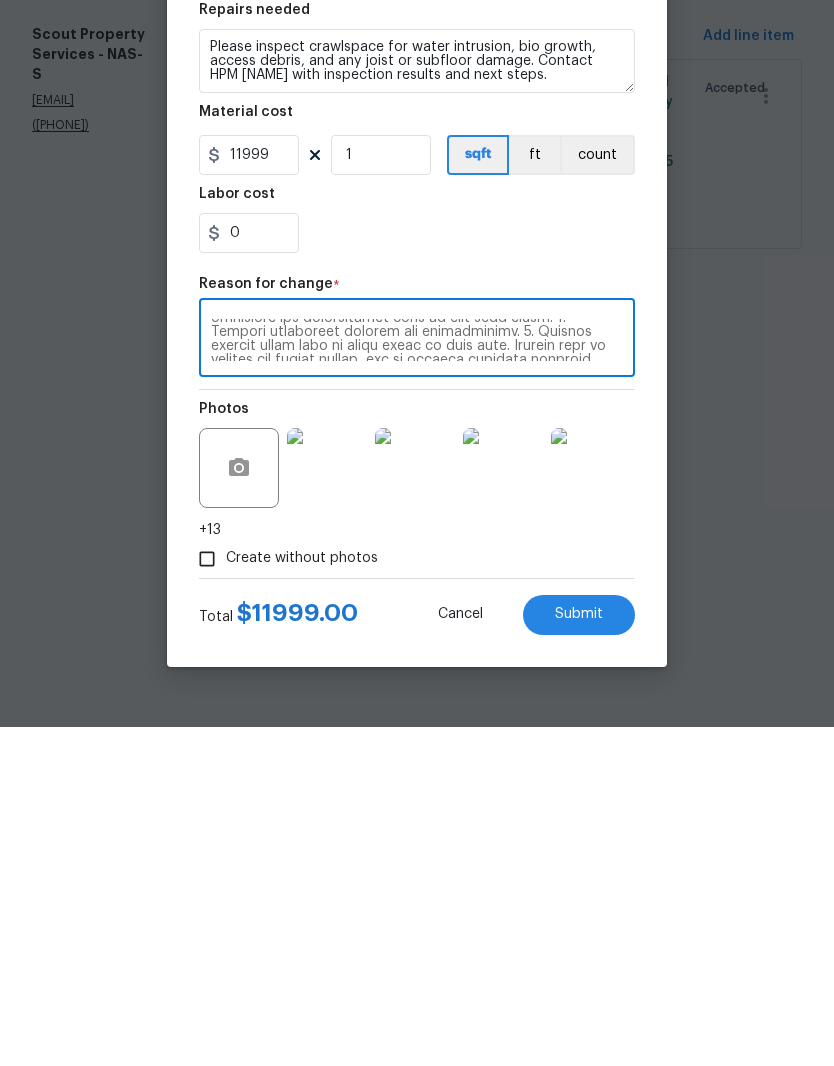 scroll, scrollTop: 238, scrollLeft: 0, axis: vertical 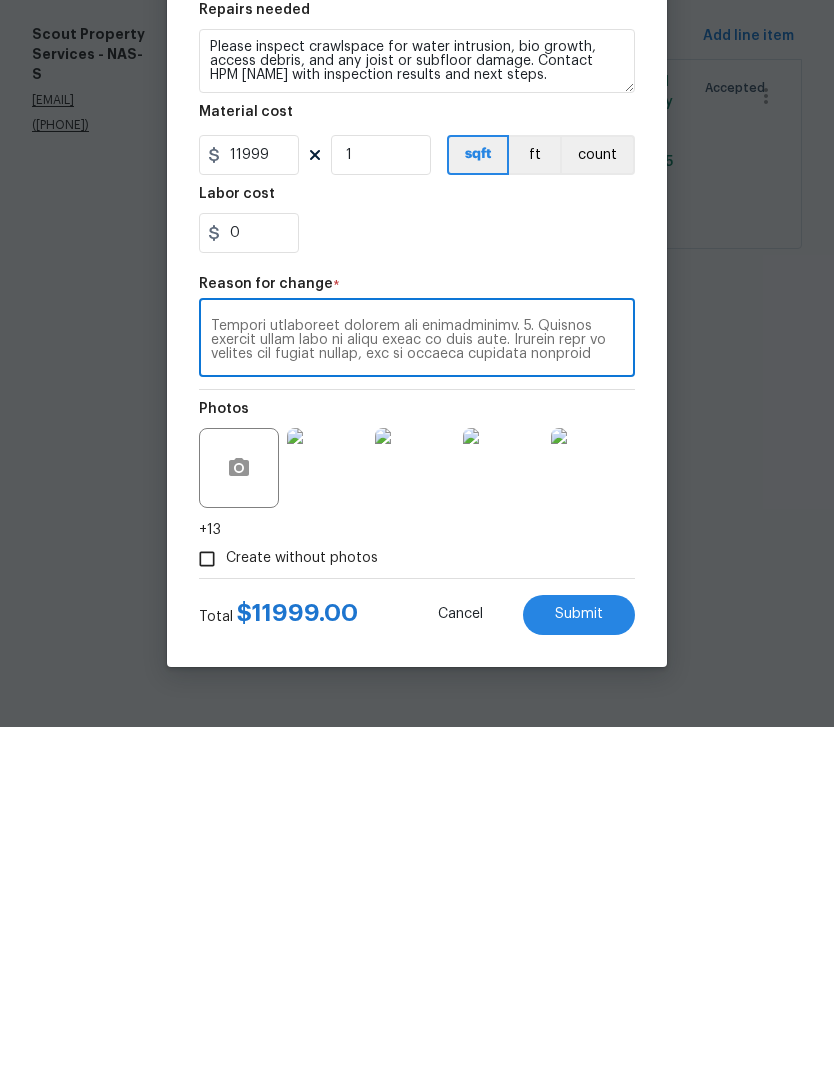 type on "Remove debris and dispose of, including old vapor barrier. 2. Remove and dispose of all existing crawlspace insulation using proper PPE. 3. Physically remove organic growth from the wooden flooring system using proper PPE (growth is extremely aggressive as you can see in the attached pictures). Some staining may remain. 4. Treat all exposed wood in crawlspace with anti-microbial treatment. This will aid in stopping growth from returning. 5. Install (1) sump pump system at the low point of the crawlspace. This includes the sump pump itself, sloping as needed, basin, discharge, and electrician to properly wire the sump pump and add the necessary electrical circuit and GFCI as discussed above. 6. Install new 6 mil black vapor barrier to 100% coverage of the crawlspace ground. Additionally, install up block walls and seal all seams. 7. Install permanent crawl space dehumidifier and condensation line pump. Install plumbing discharge for condensation pump to sump pump basin. 8. Install electrical circuit for deh..." 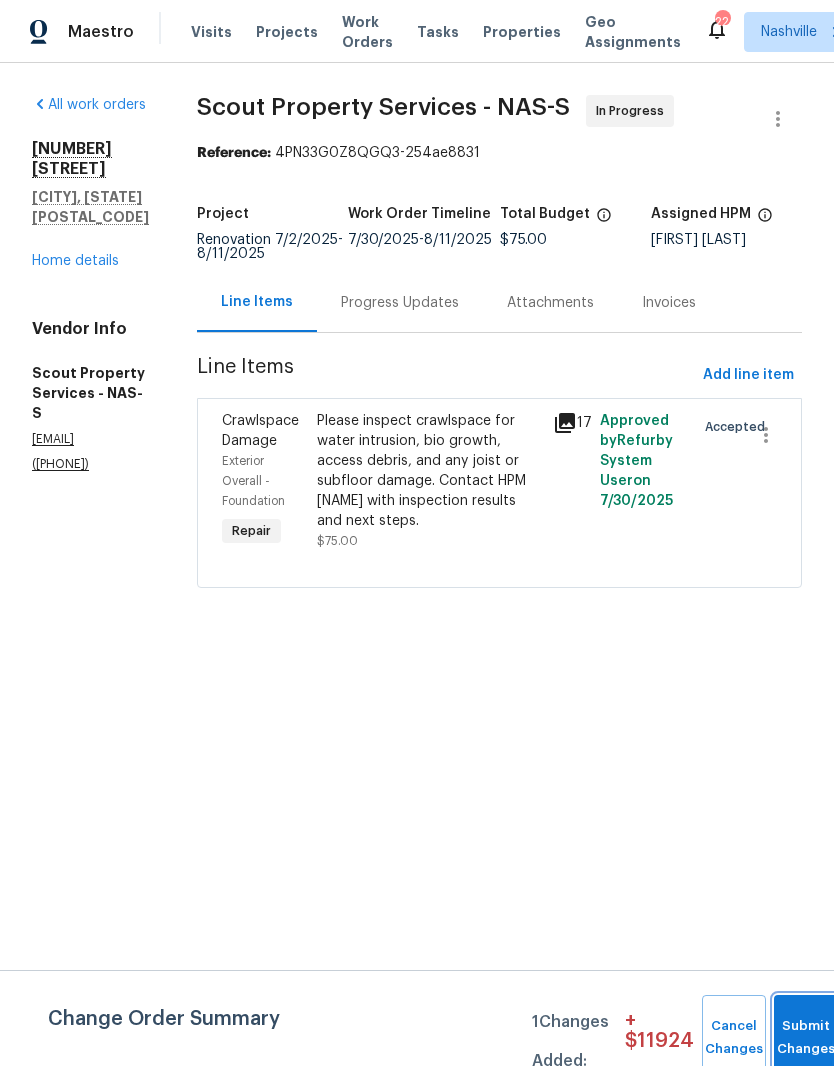 click on "Submit Changes" at bounding box center [806, 1038] 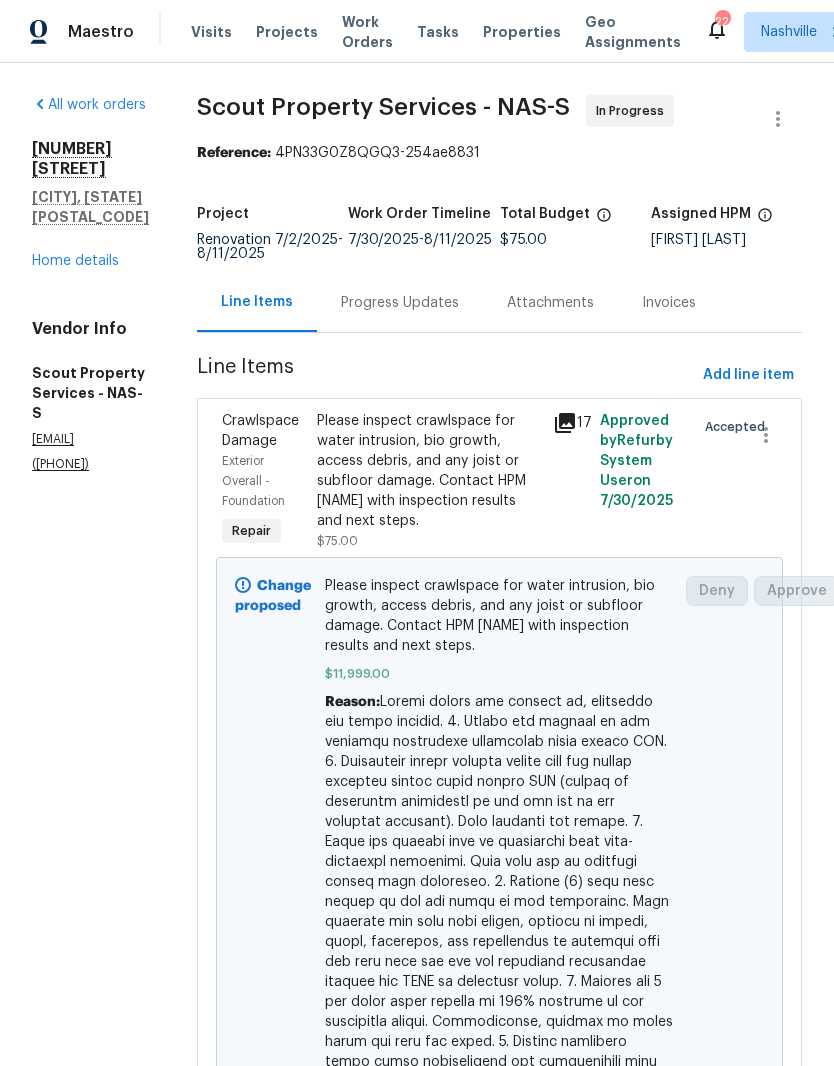 click on "Progress Updates" at bounding box center [400, 303] 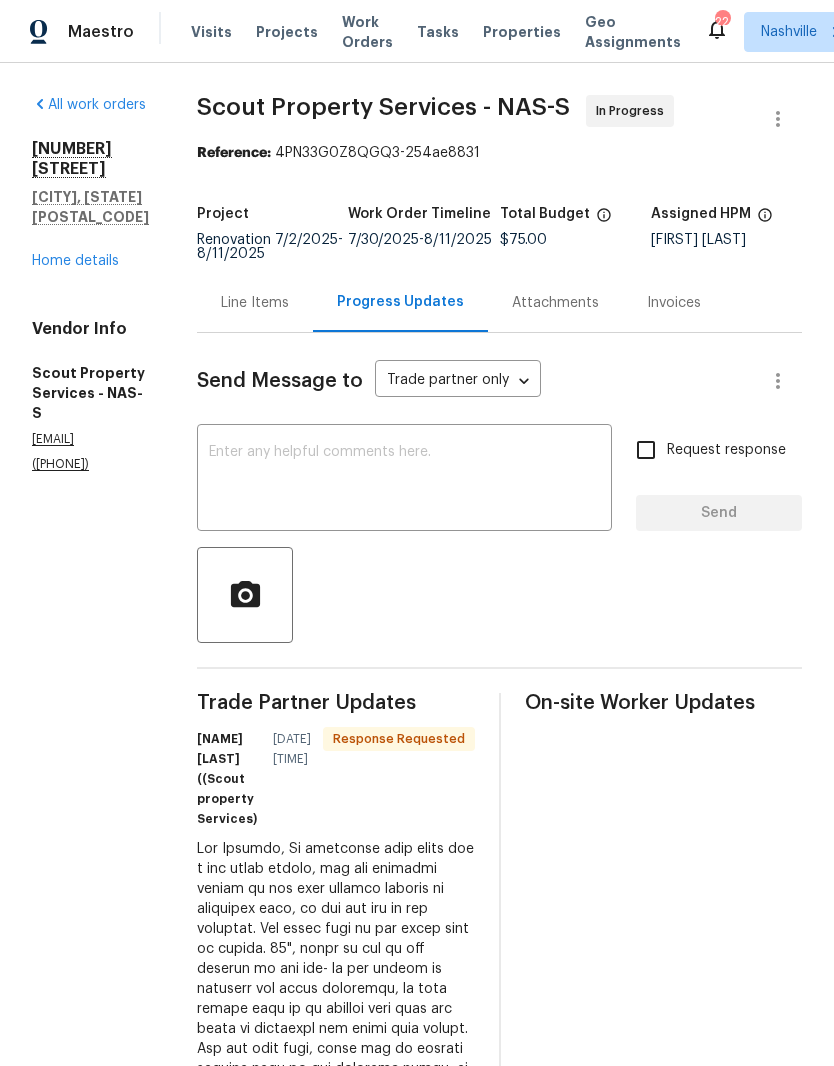click at bounding box center (404, 480) 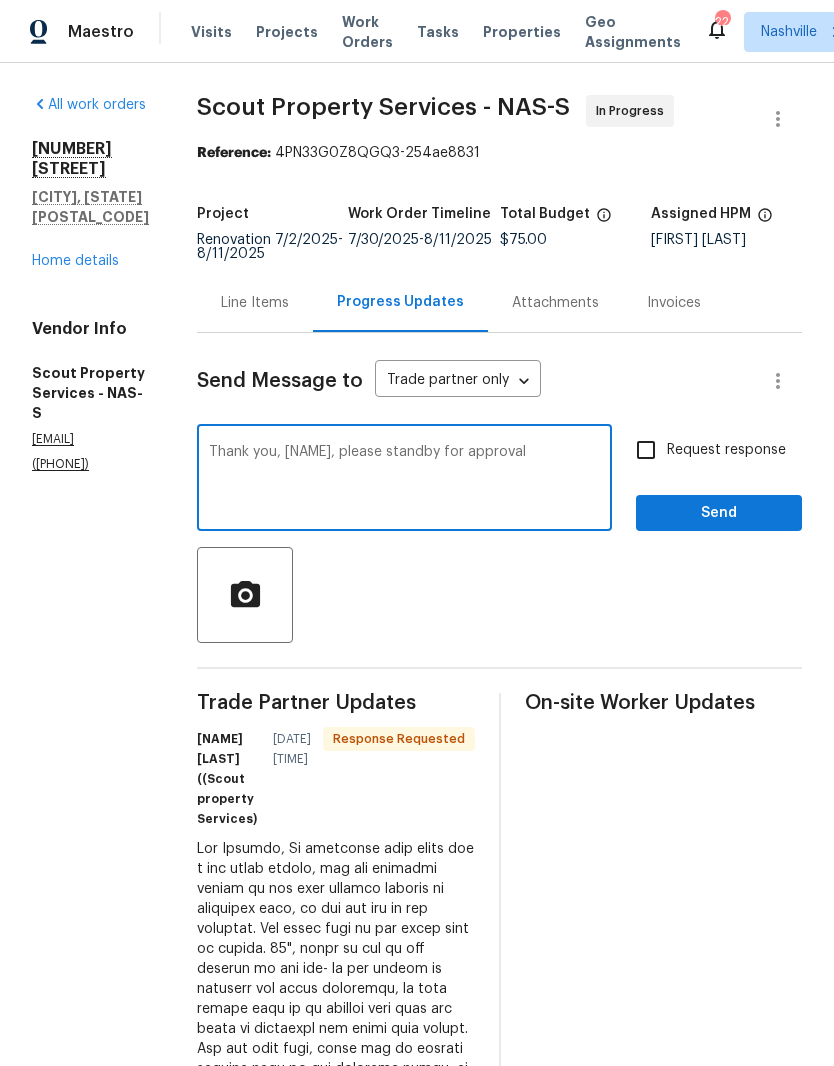 type on "Thank you, Trevor, please standby for approval" 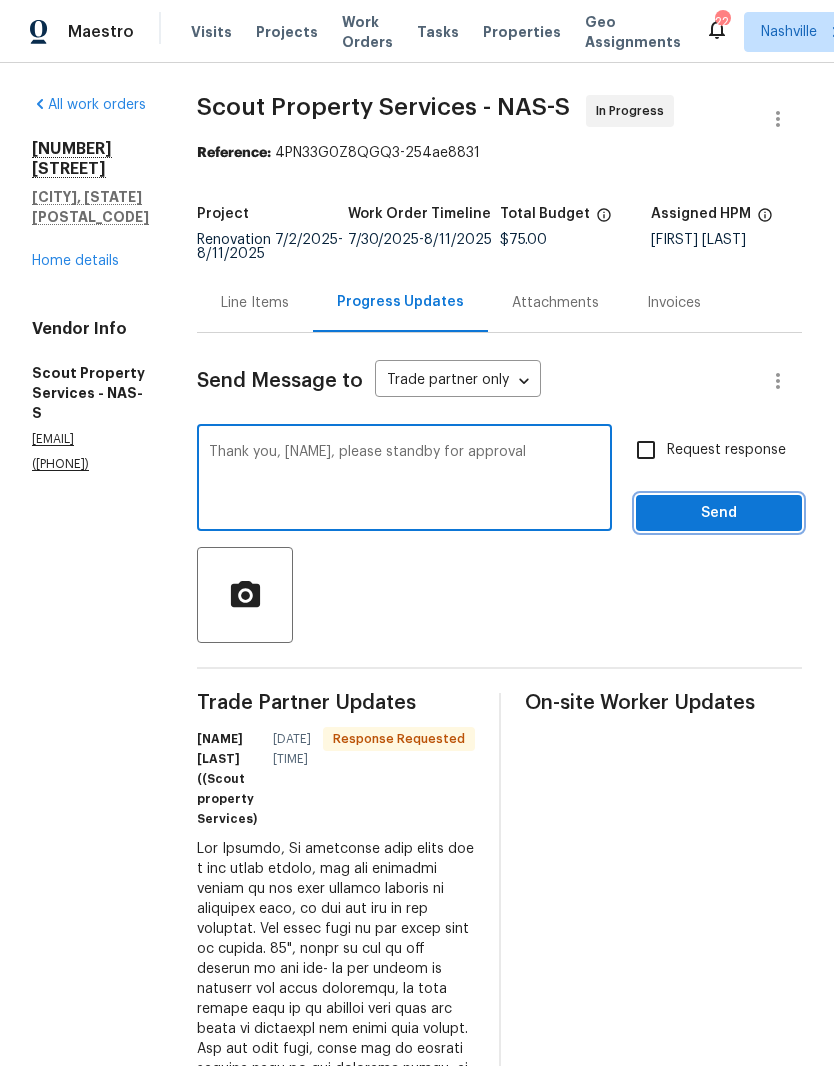 click on "Send" at bounding box center [719, 513] 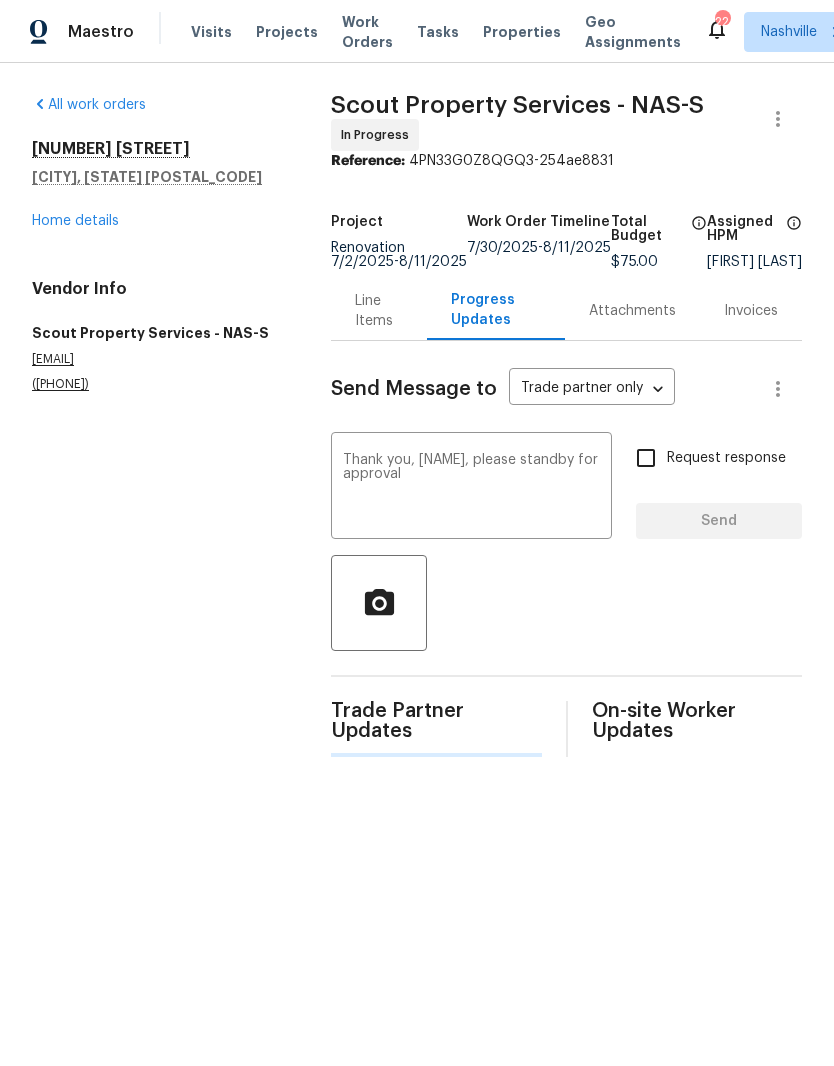 type 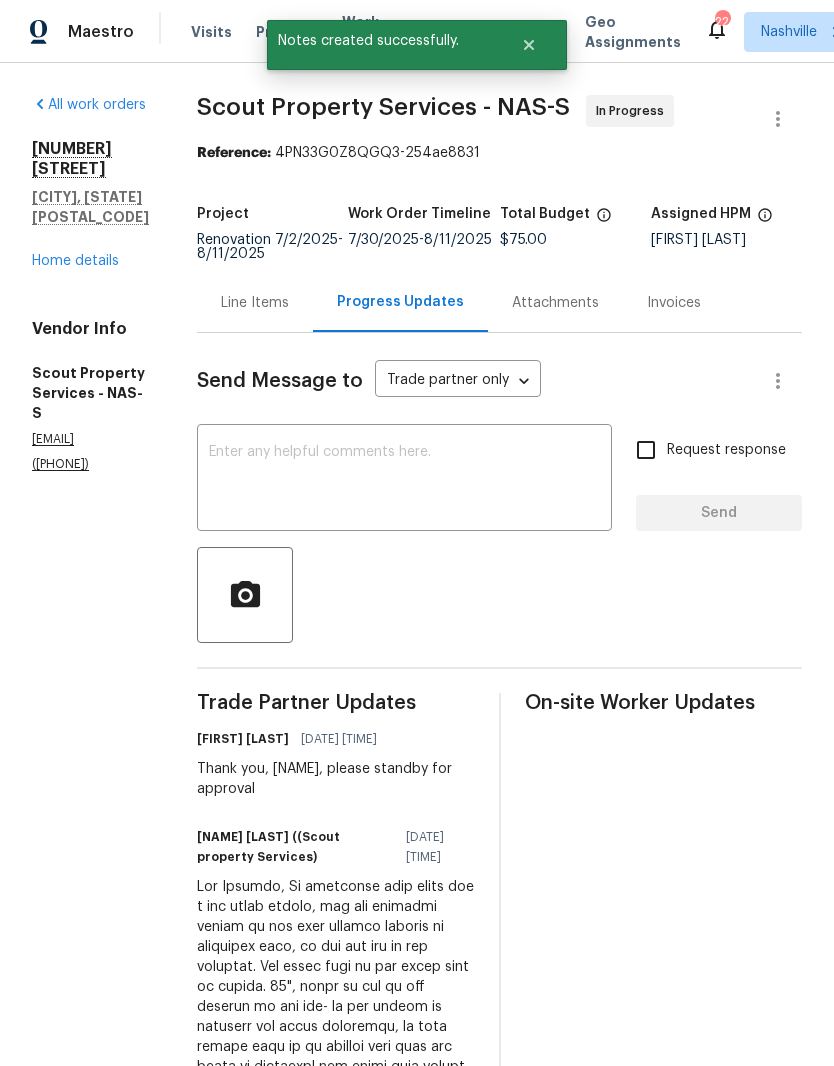 click on "Home details" at bounding box center [75, 261] 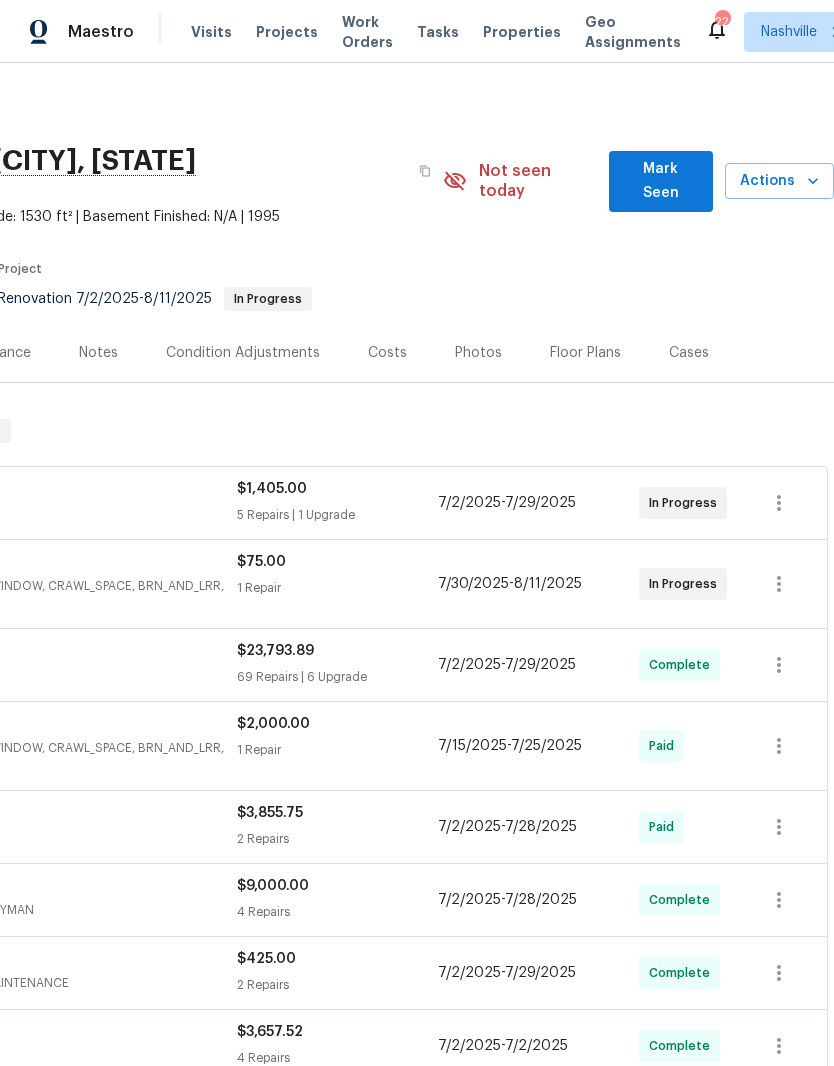 scroll, scrollTop: 0, scrollLeft: 296, axis: horizontal 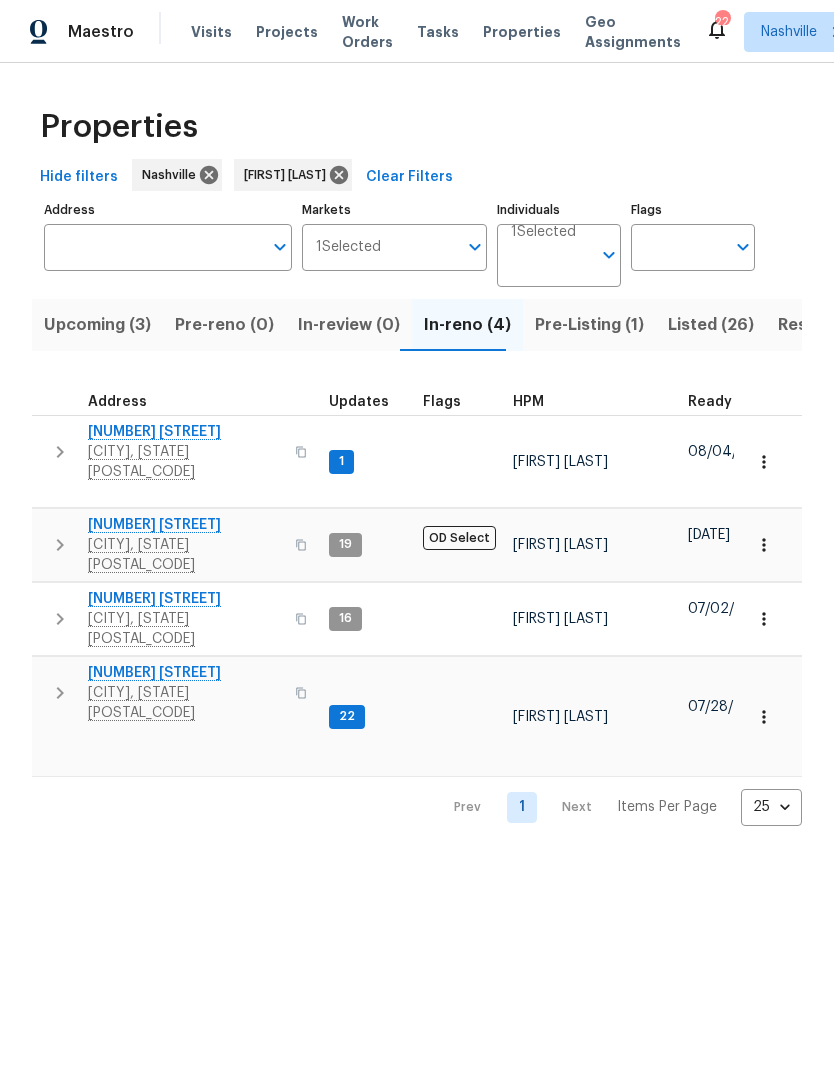 click on "[NUMBER] [STREET]" at bounding box center [185, 432] 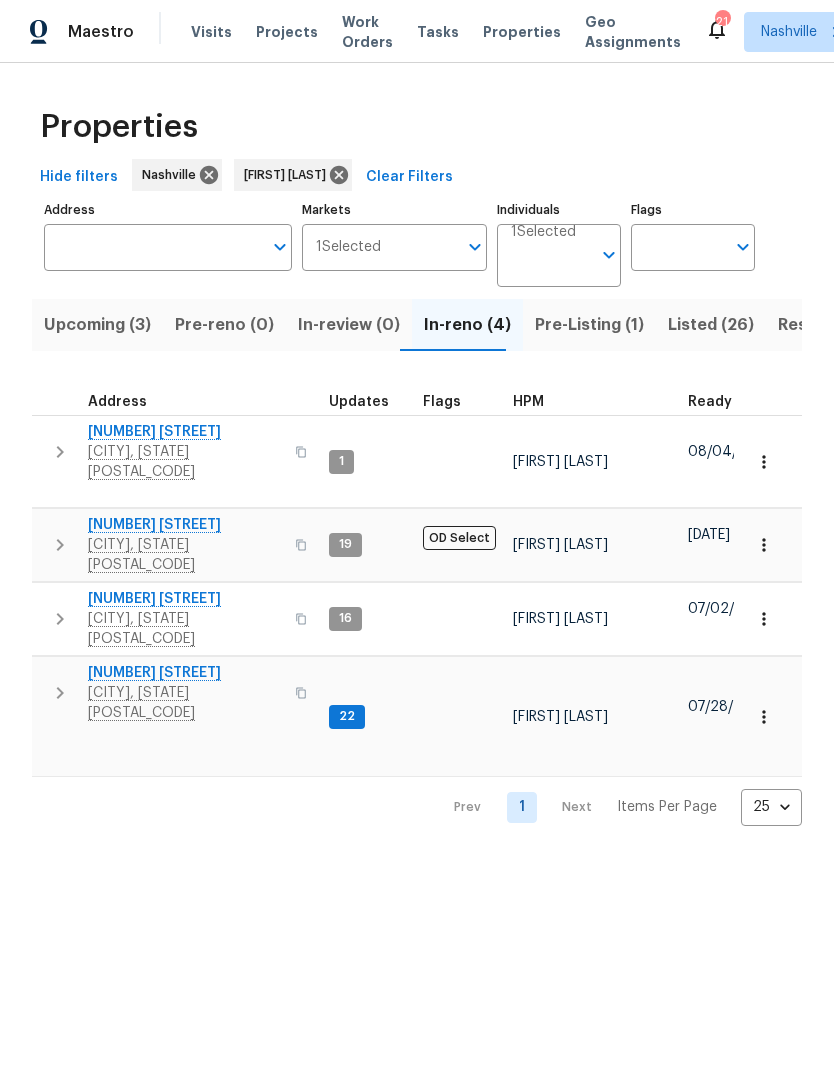 click 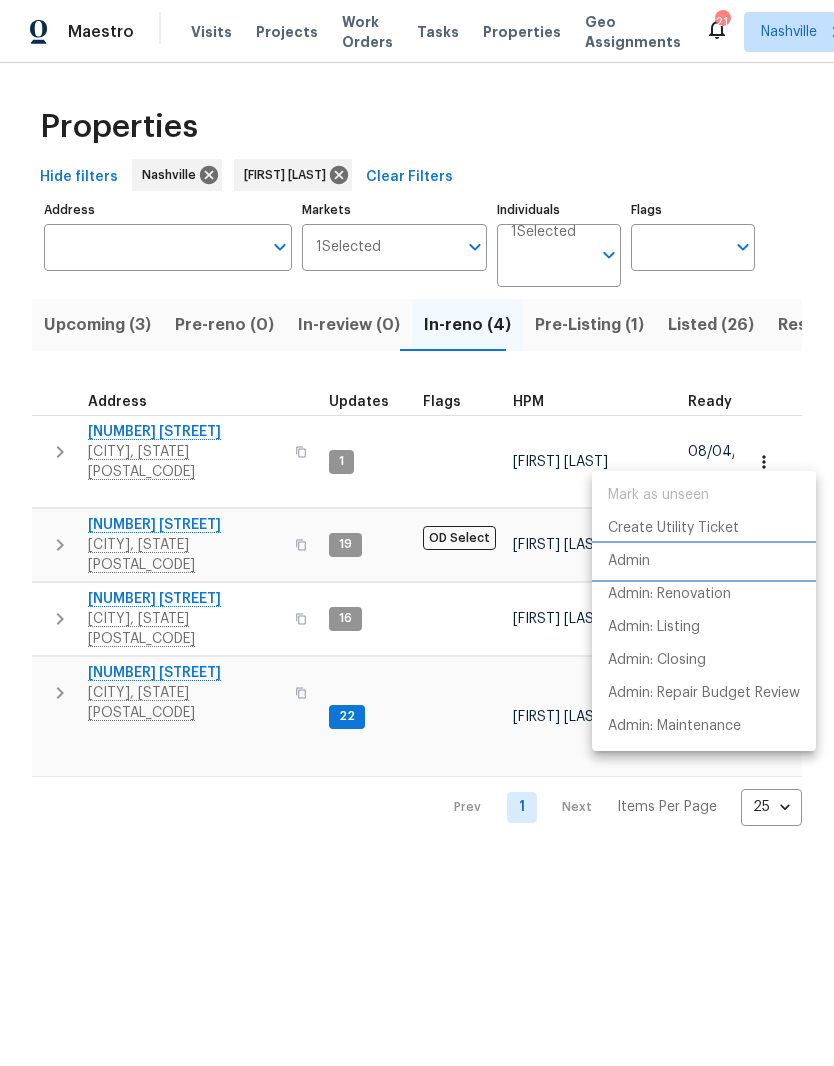click on "Admin" at bounding box center (629, 561) 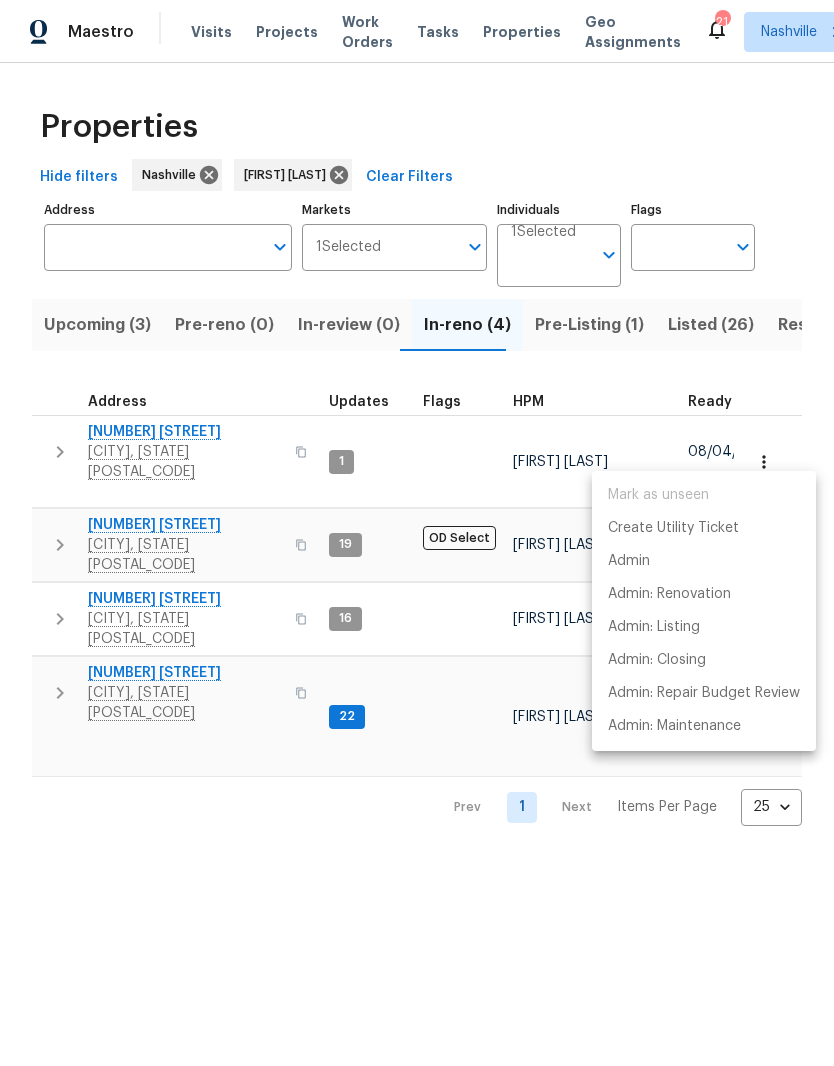 click at bounding box center [417, 533] 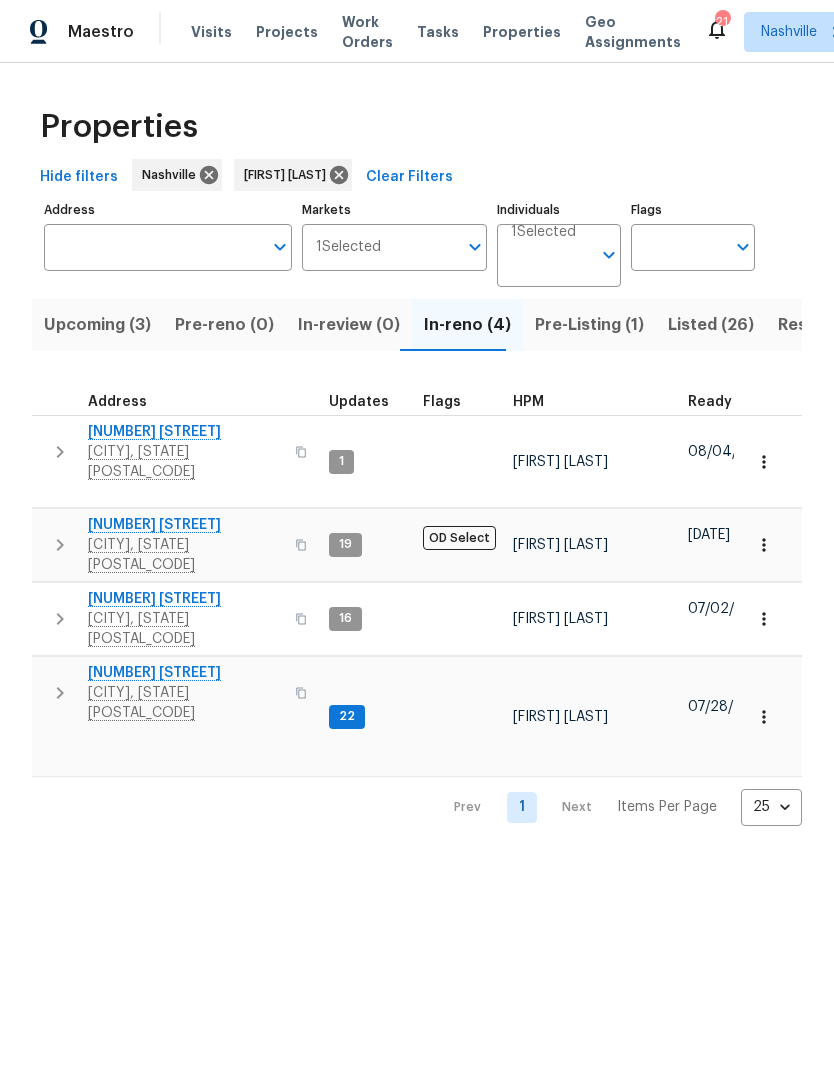 click on "1910 Roscoe Dr" at bounding box center [185, 599] 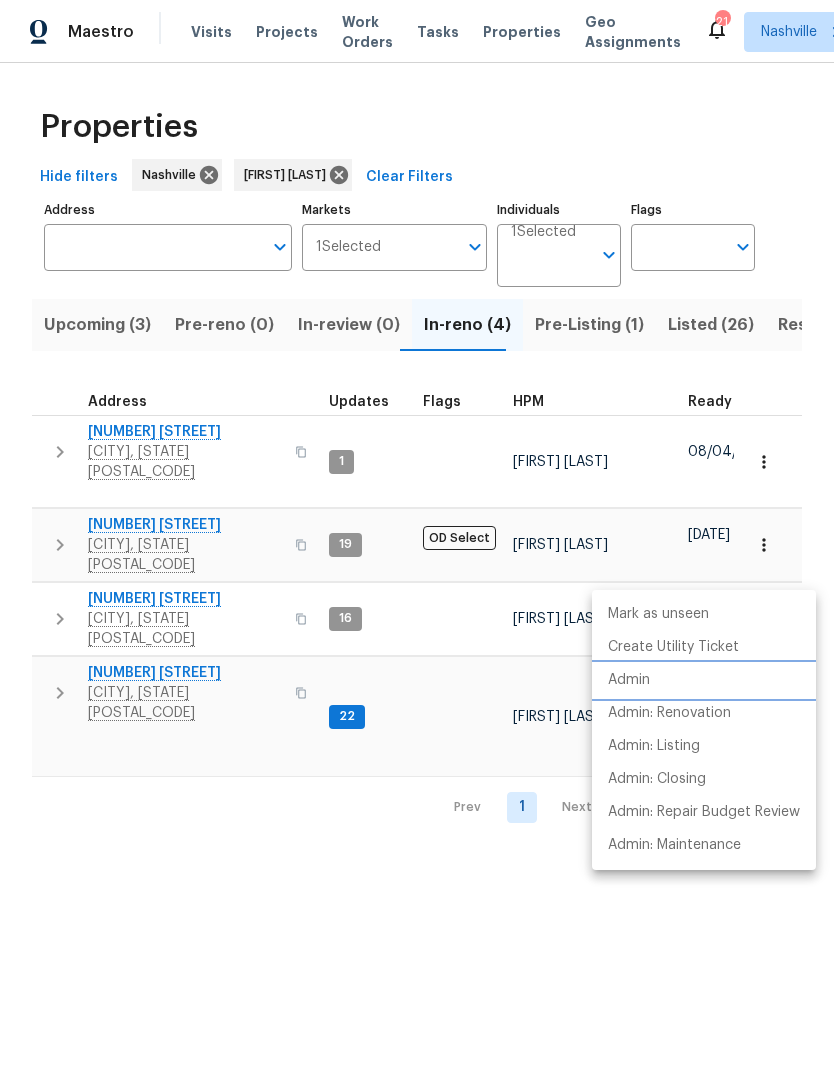 click on "Admin" at bounding box center [629, 680] 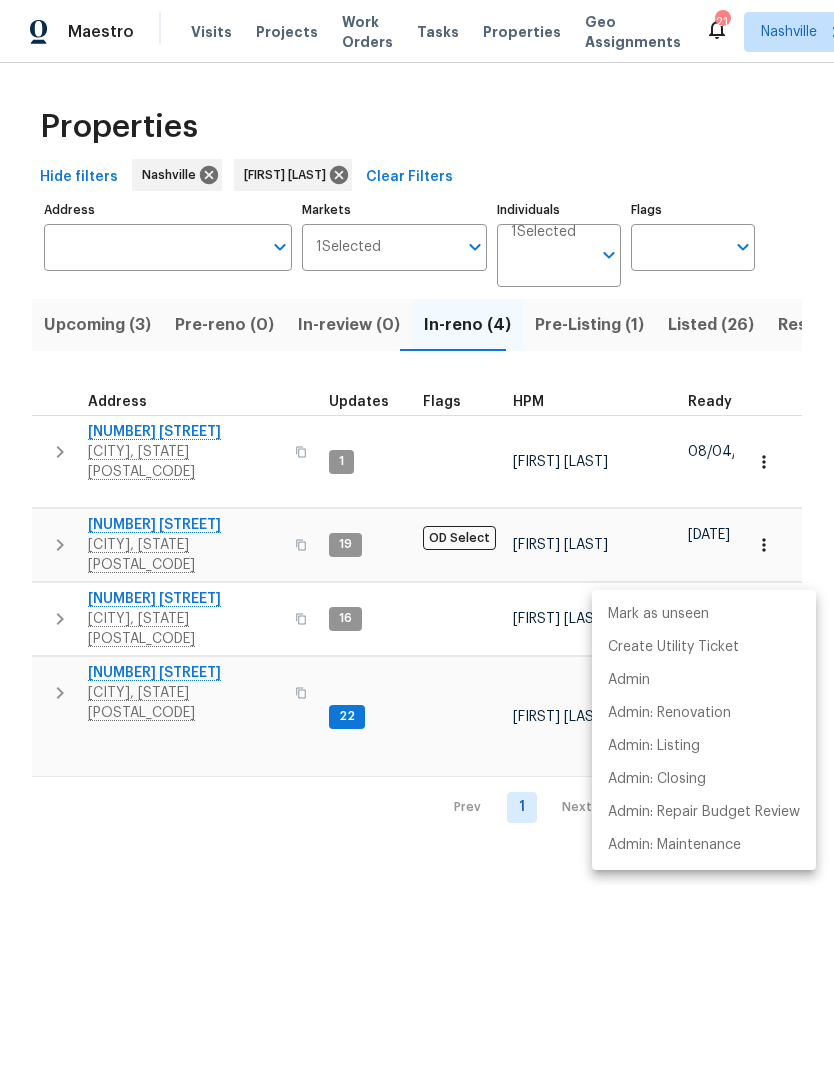 click at bounding box center [417, 533] 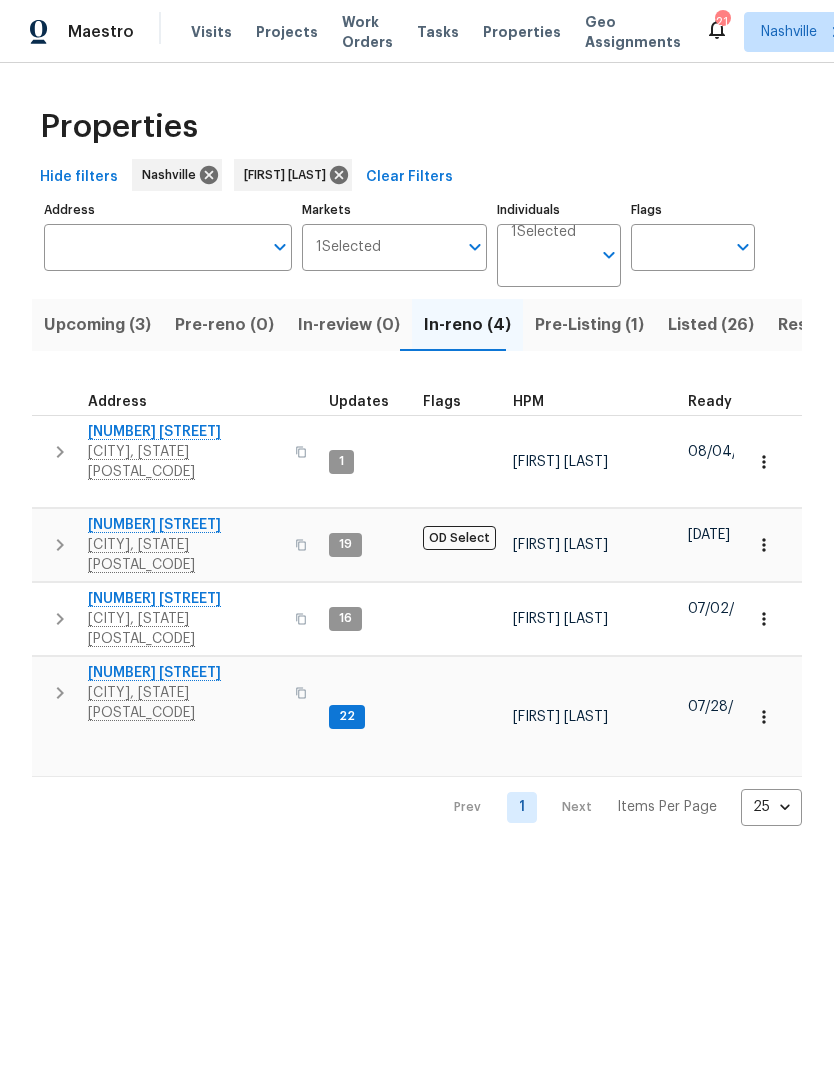 click on "Listed (26)" at bounding box center (711, 325) 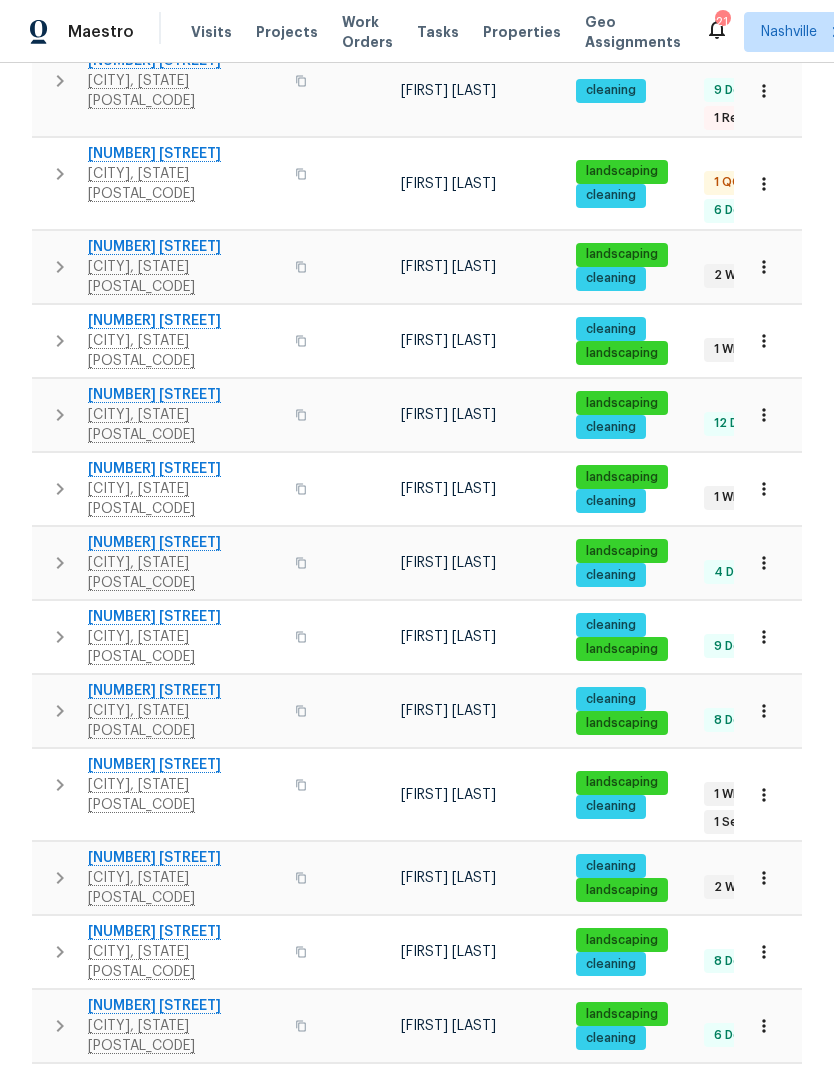 scroll, scrollTop: 915, scrollLeft: 0, axis: vertical 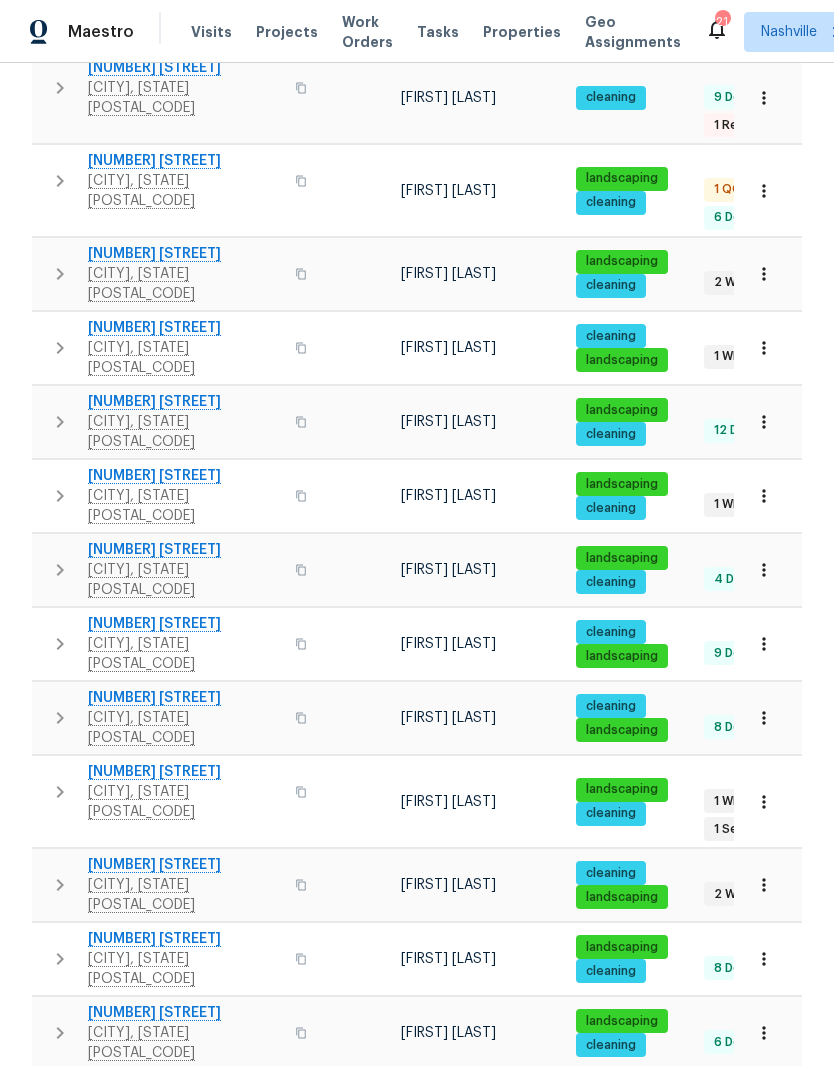 click on "204 Melodie Dr" at bounding box center (185, 772) 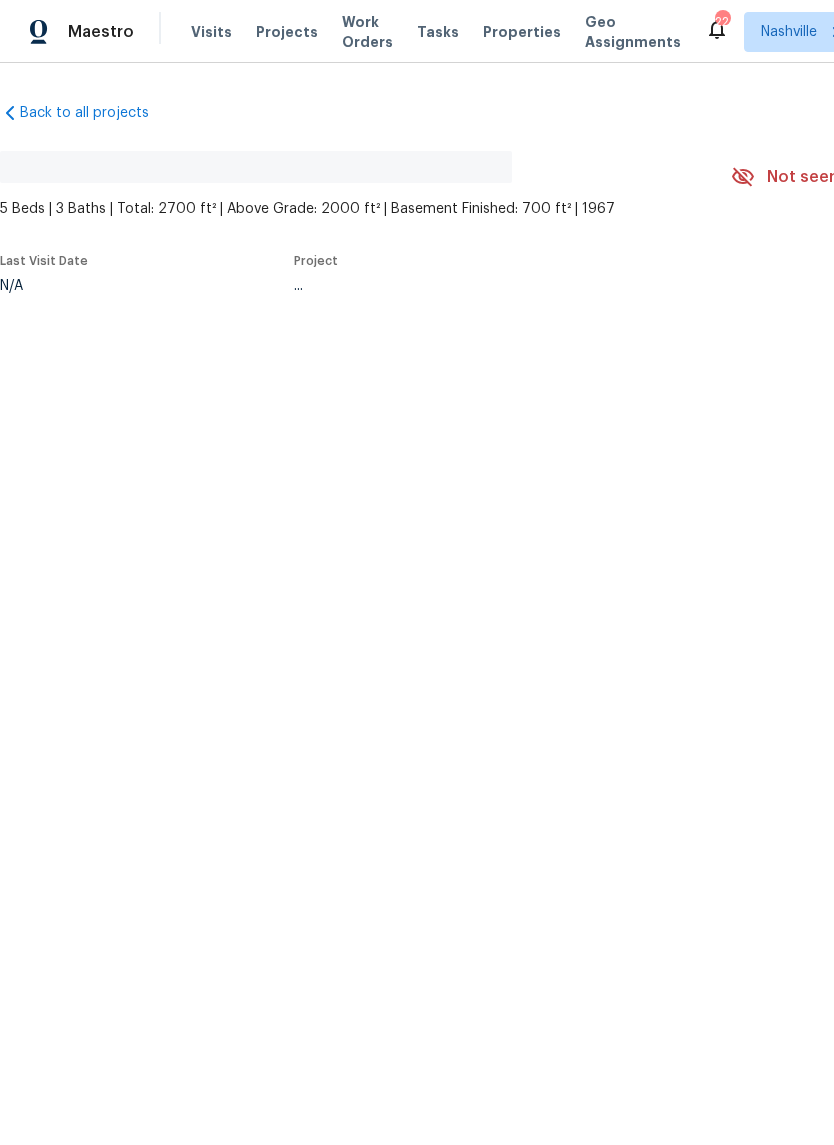 scroll, scrollTop: 0, scrollLeft: 0, axis: both 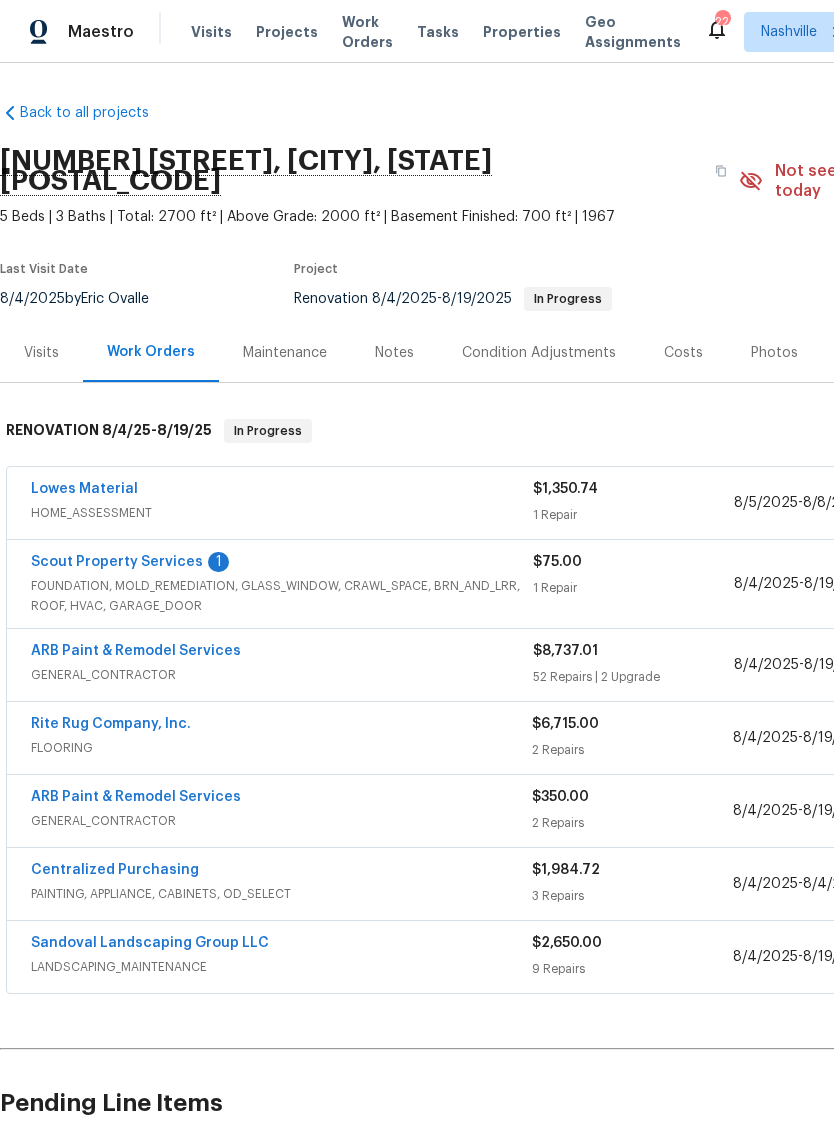 click on "Scout Property Services" at bounding box center (117, 562) 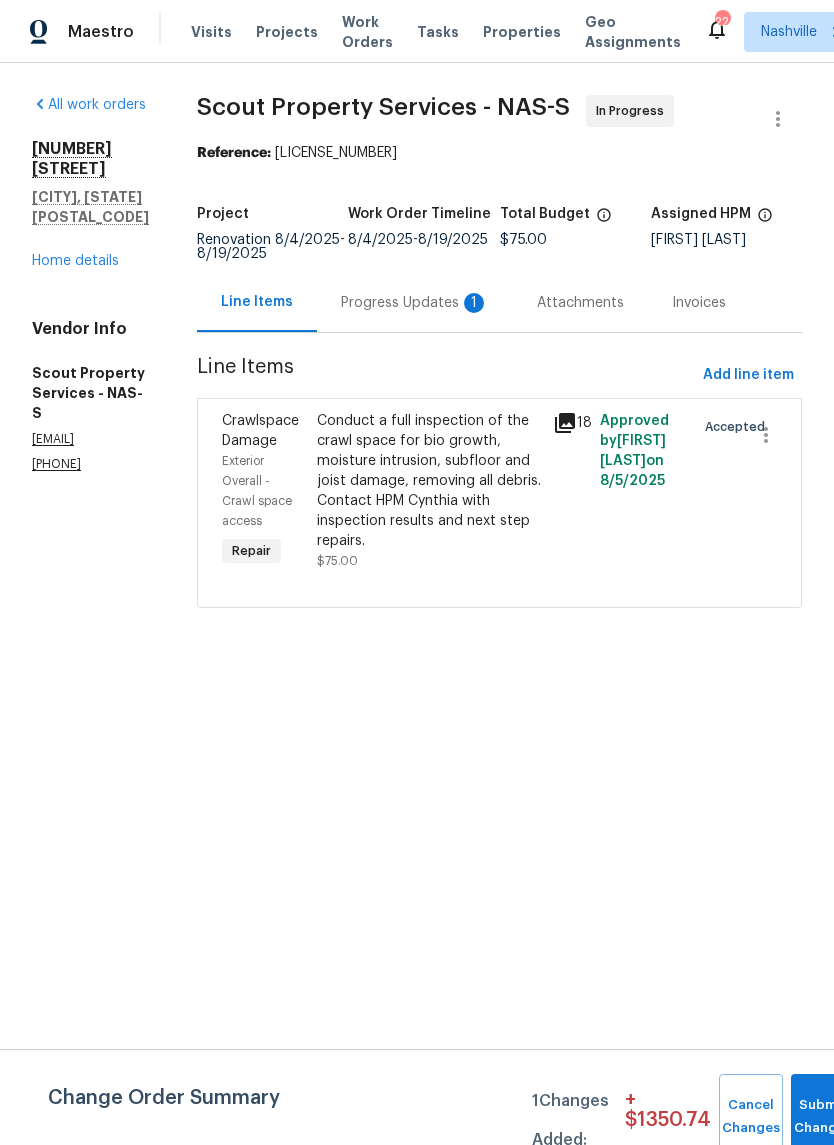 click on "Progress Updates 1" at bounding box center [415, 303] 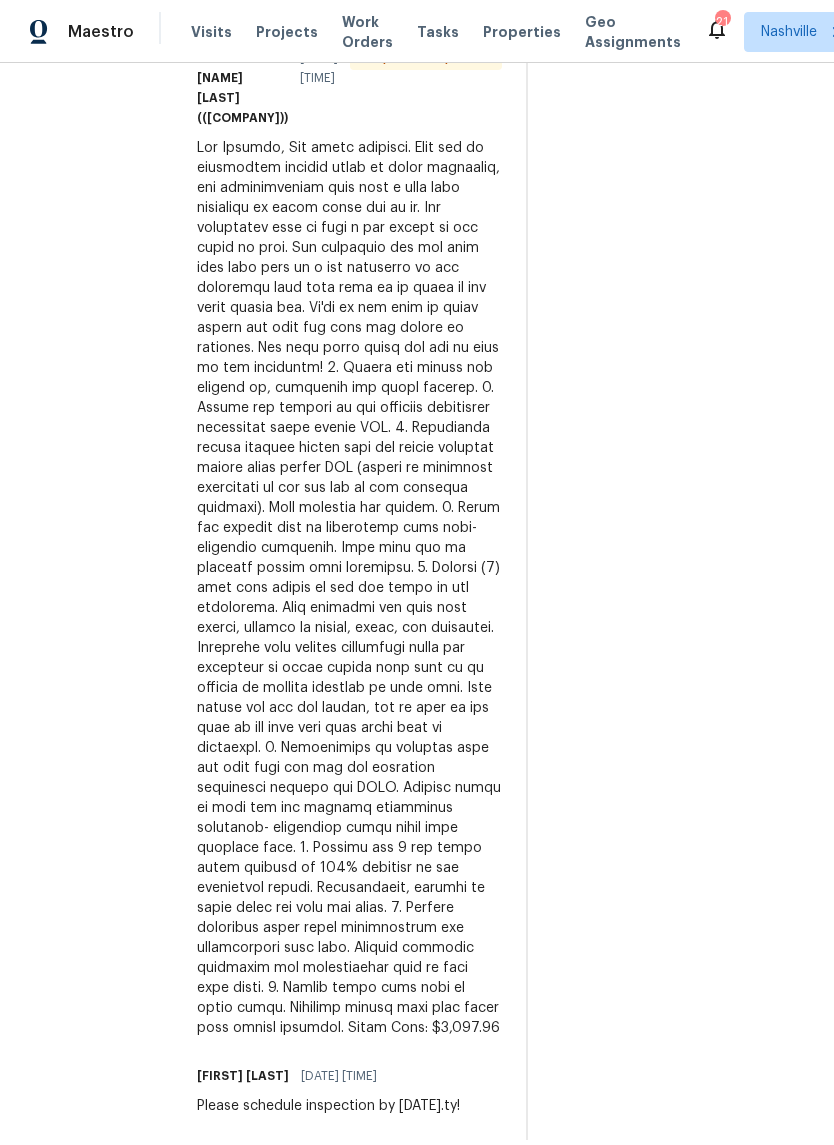 scroll, scrollTop: 680, scrollLeft: 0, axis: vertical 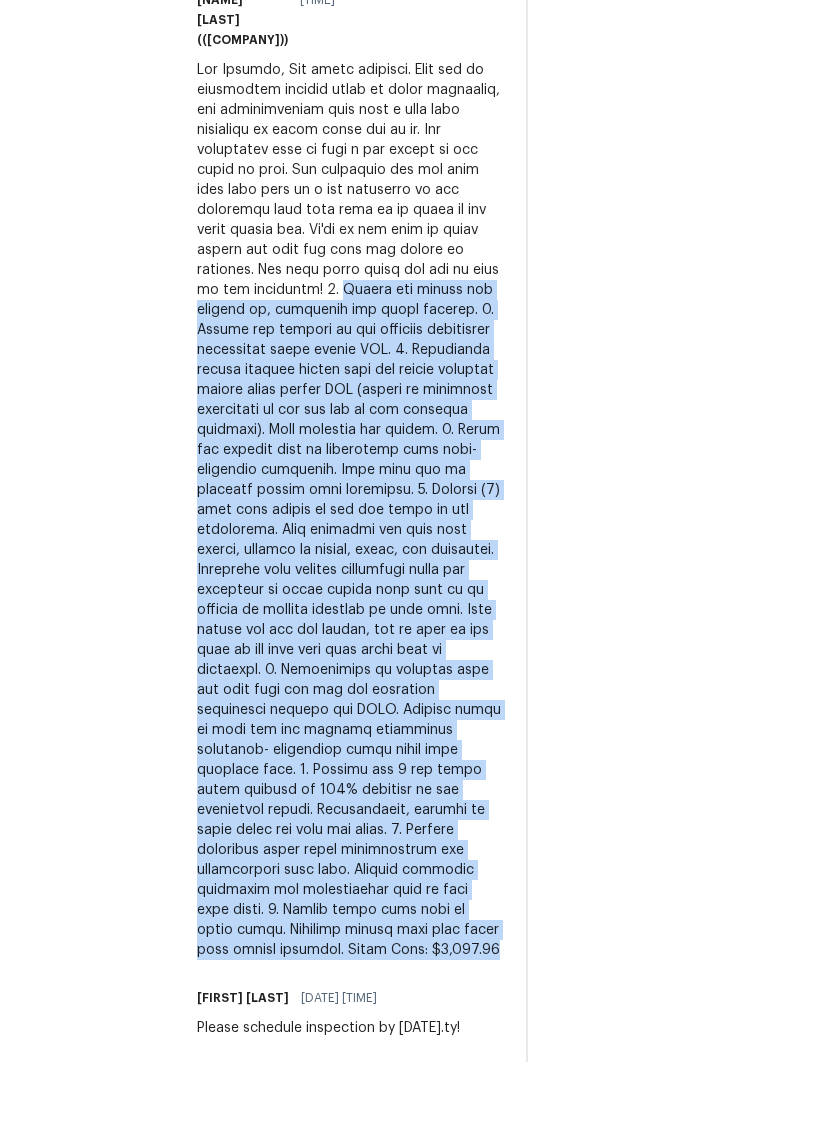copy on "Remove all debris and dispose of, including old vapor barrier.
2. Remove and dispose of all existing crawlspace insulation using proper PPE.
3. Physically remove organic growth from the wooden flooring system using proper PPE (growth is extremely aggressive as you can see in the attached pictures). Some staining may remain.
4. Treat all exposed wood in crawlspace with anti-microbial treatment. This will aid in stopping growth from returning.
5.  Install (1) sump pump system at the low point of the crawlspace. This includes the sump pump itself, sloping as needed, basin, and discharge. Discharge will require additional labor and materials as brick pavers will need to be removed to install drainage to rear lawn. Some pavers are old and broken, but we will do our best to put them back once drain line is installed.
6. Electrician to properly wire the sump pump and add the necessary electrical circuit and GFCI. Breaker panel is full and may require additional materials- electrical price could vary slightly here..." 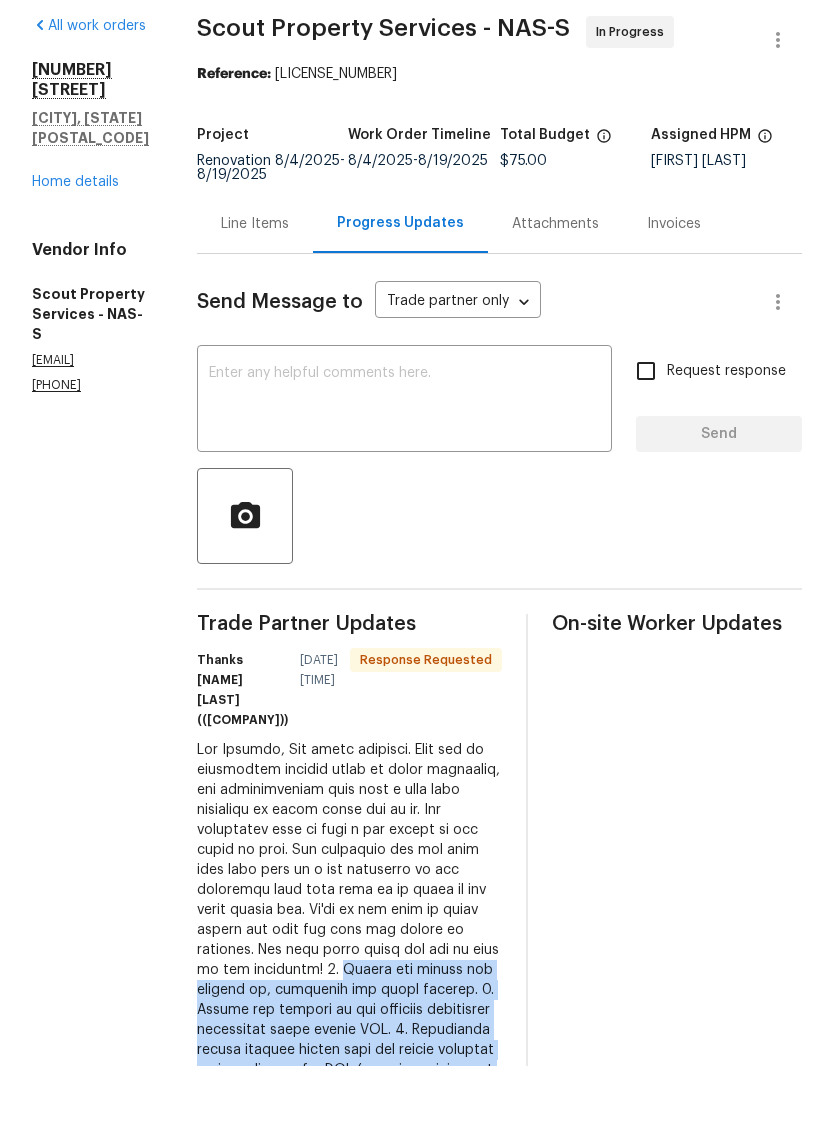 scroll, scrollTop: 0, scrollLeft: 0, axis: both 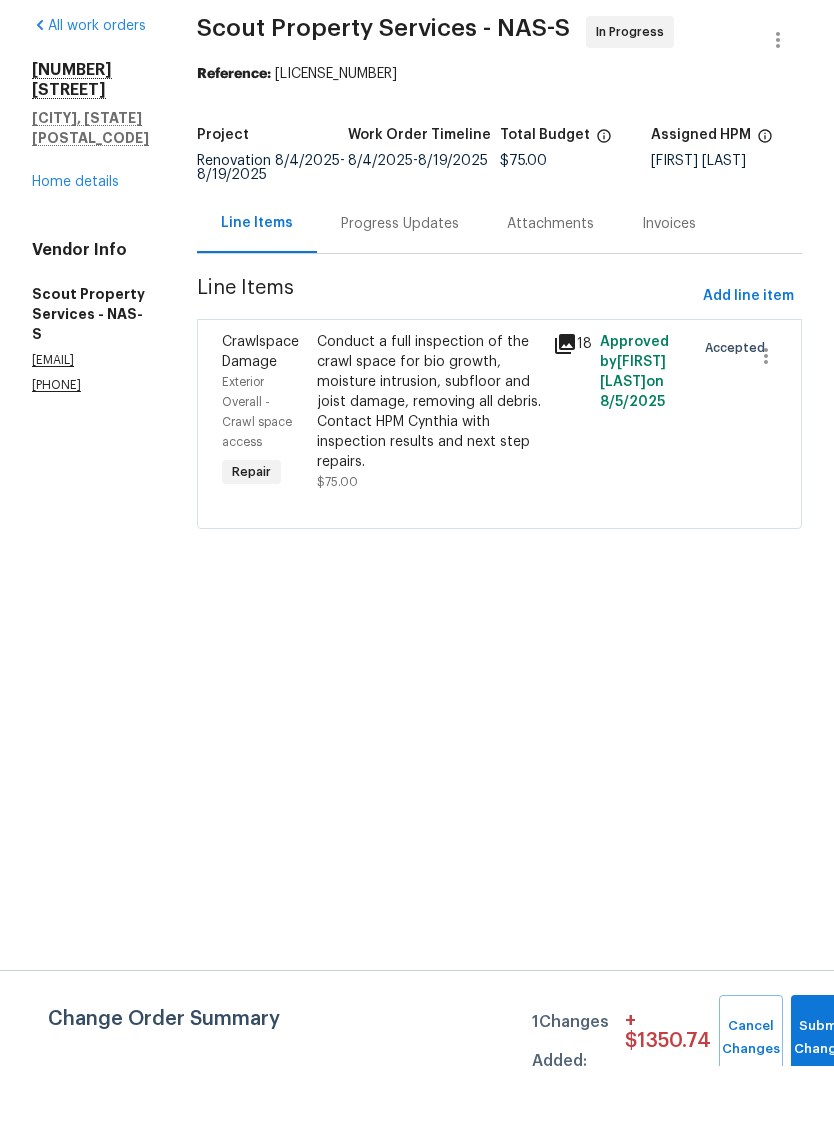 click on "Conduct a full inspection of the crawl space for bio growth, moisture intrusion, subfloor and joist damage, removing all debris. Contact HPM Cynthia with inspection results and next step repairs." at bounding box center [429, 481] 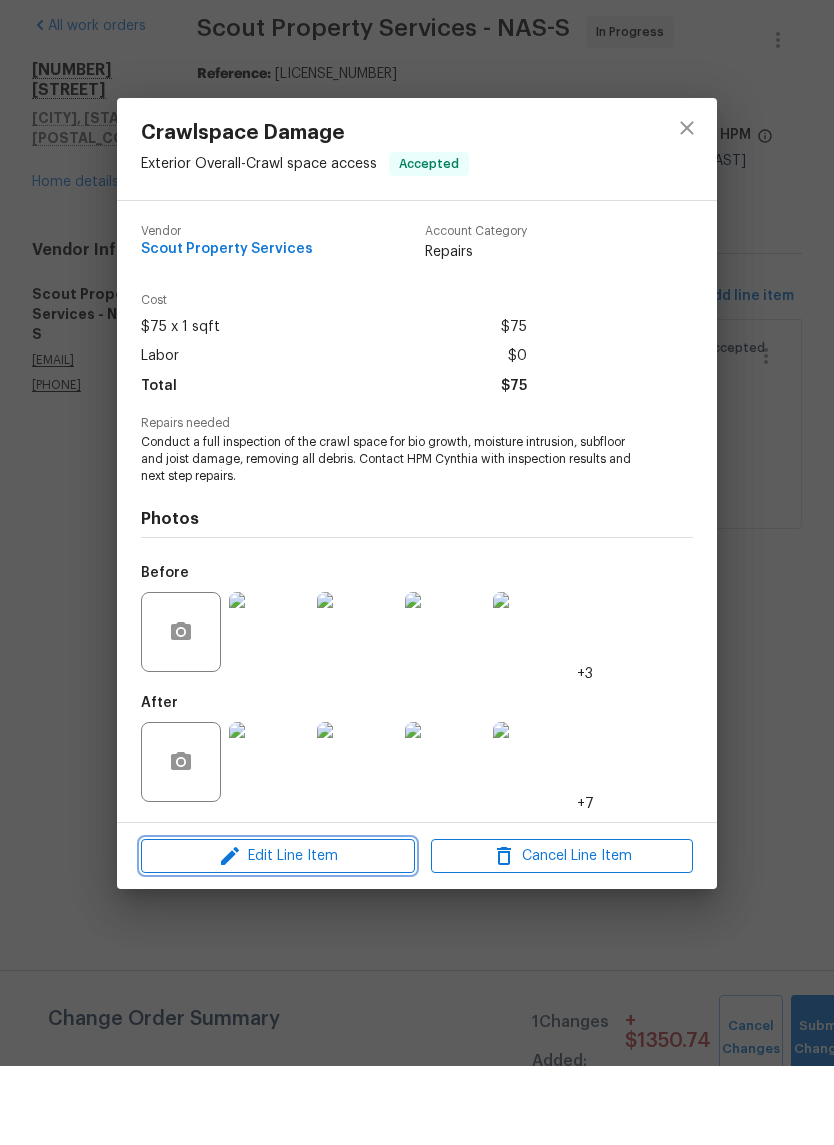 click on "Edit Line Item" at bounding box center (278, 935) 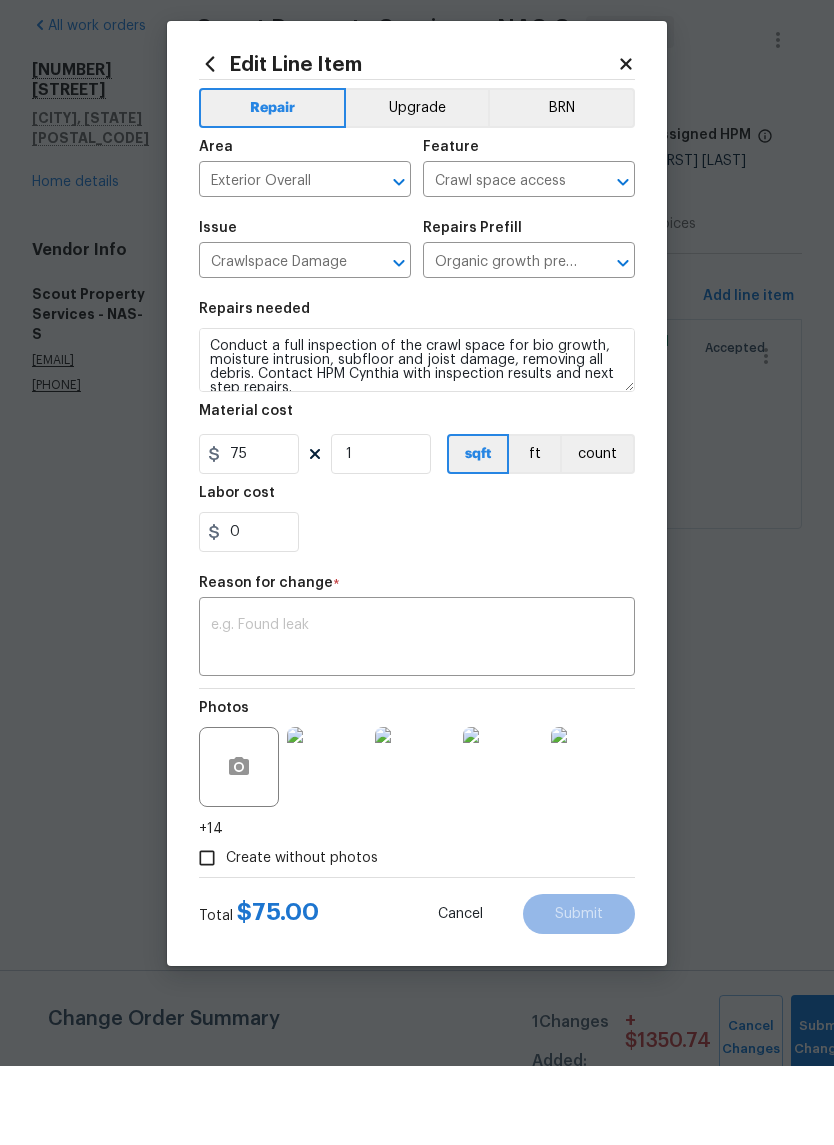 click at bounding box center [417, 718] 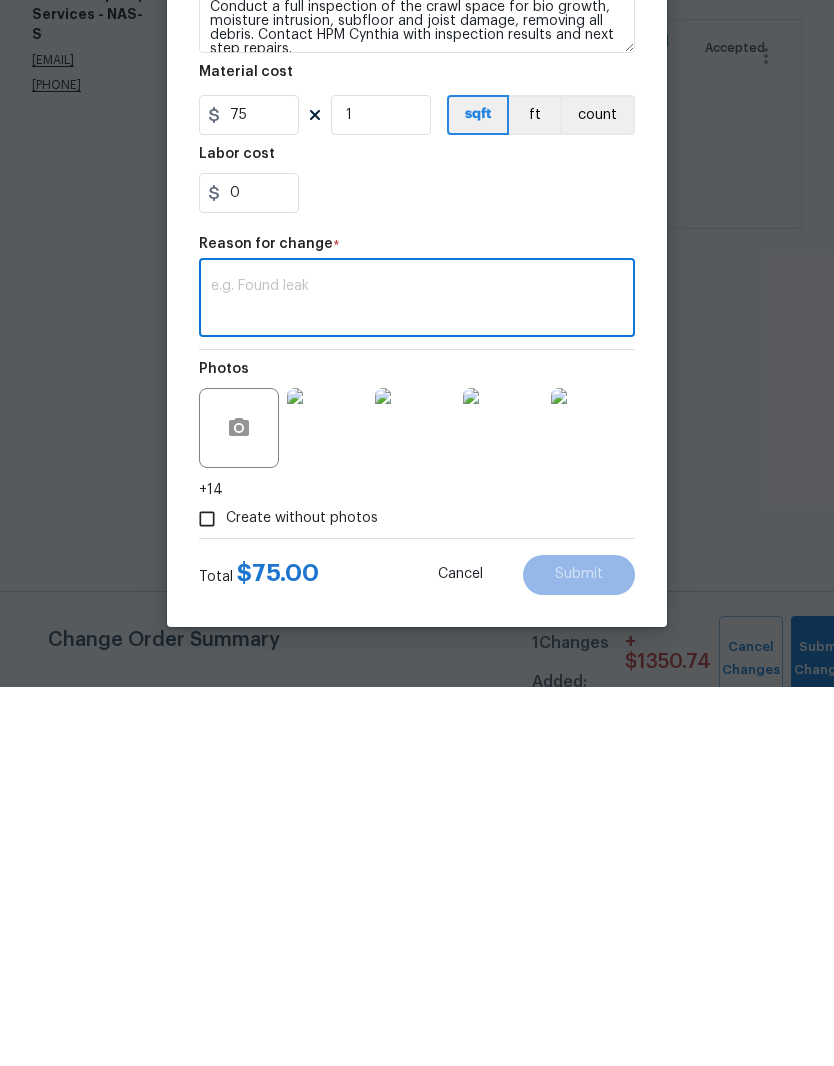 click at bounding box center (417, 679) 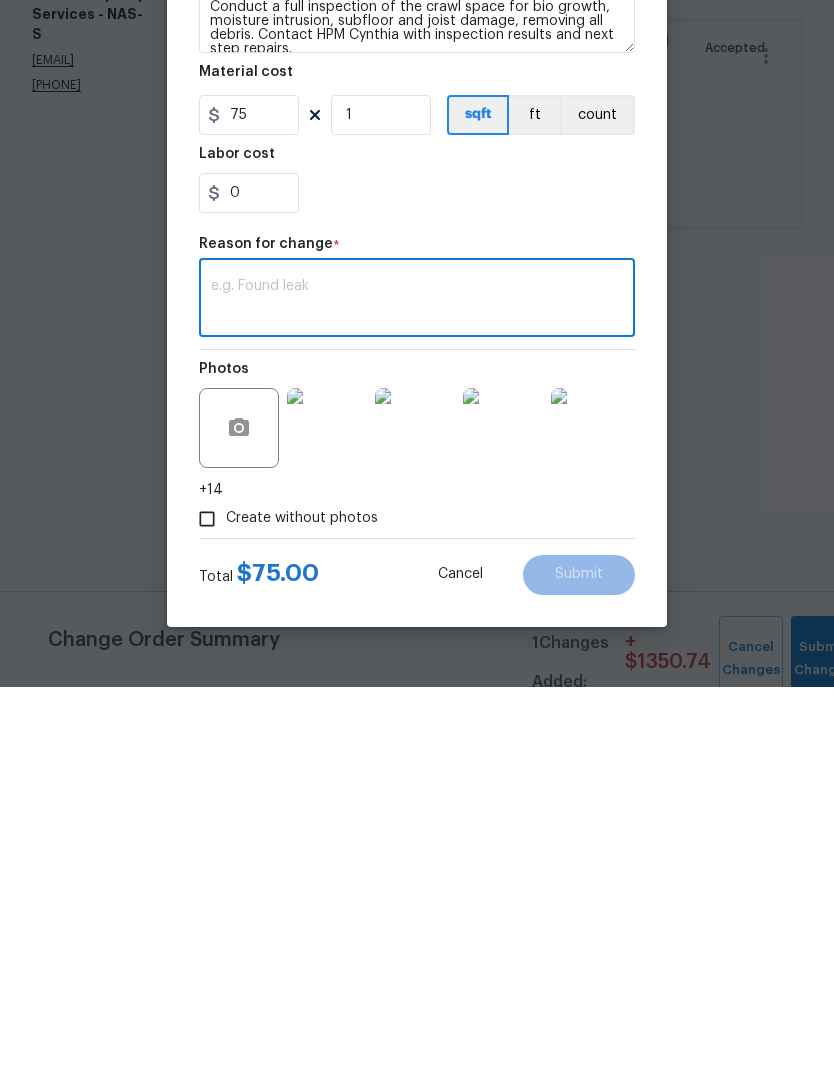 paste on "Remove all debris and dispose of, including old vapor barrier. 2. Remove and dispose of all existing crawlspace insulation using proper PPE. 3. Physically remove organic growth from the wooden flooring system using proper PPE (growth is extremely aggressive as you can see in the attached pictures). Some staining may remain. 4. Treat all exposed wood in crawlspace with anti-microbial treatment. This will aid in stopping growth from returning. 5. Install (1) sump pump system at the low point of the crawlspace. This includes the sump pump itself, sloping as needed, basin, and discharge. Discharge will require additional labor and materials as brick pavers will need to be removed to install drainage to rear lawn. Some pavers are old and broken, but we will do our best to put them back once drain line is installed. 6. Electrician to properly wire the sump pump and add the necessary electrical circuit and GFCI. Breaker panel is full and may require additional materials- electrical price could vary slightly here...." 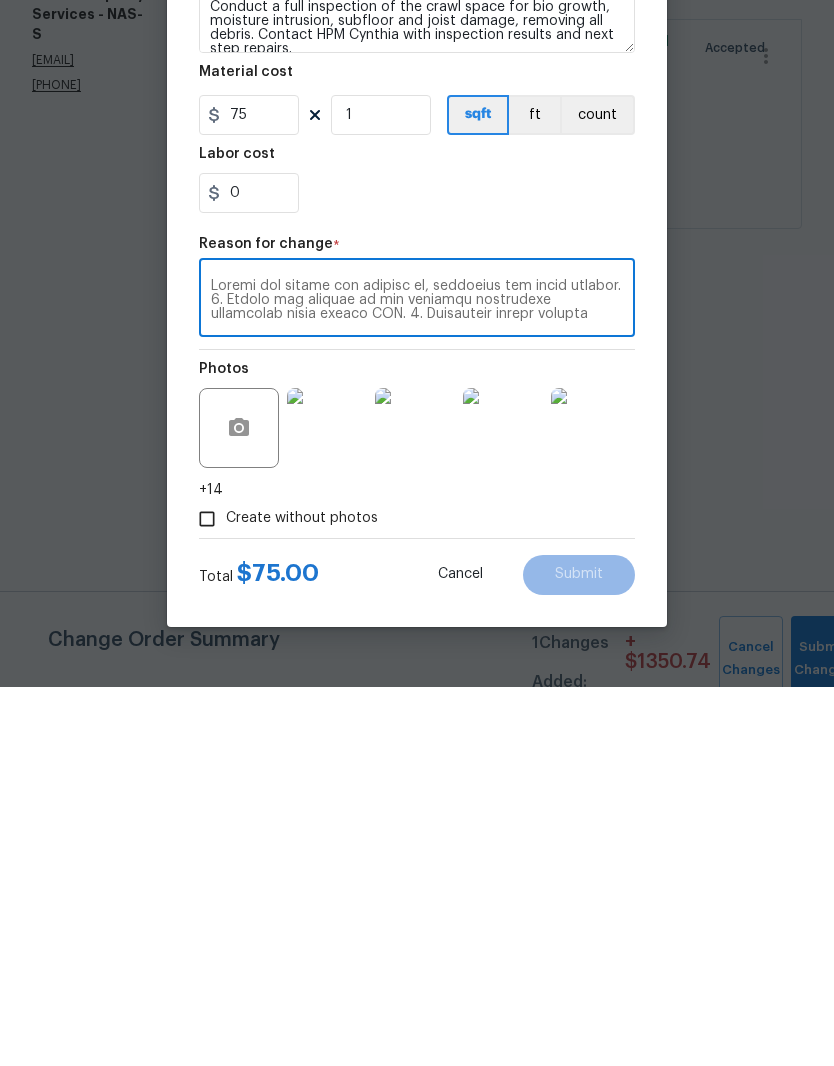 scroll, scrollTop: 294, scrollLeft: 0, axis: vertical 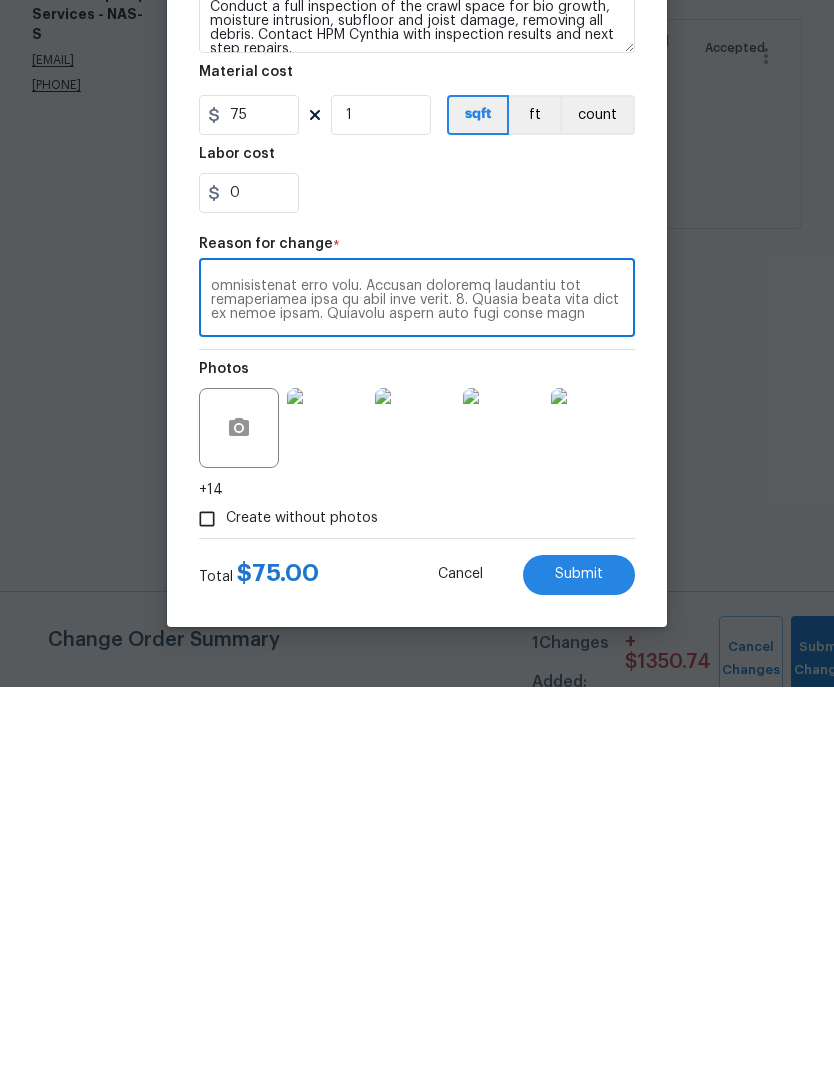 type on "Remove all debris and dispose of, including old vapor barrier. 2. Remove and dispose of all existing crawlspace insulation using proper PPE. 3. Physically remove organic growth from the wooden flooring system using proper PPE (growth is extremely aggressive as you can see in the attached pictures). Some staining may remain. 4. Treat all exposed wood in crawlspace with anti-microbial treatment. This will aid in stopping growth from returning. 5. Install (1) sump pump system at the low point of the crawlspace. This includes the sump pump itself, sloping as needed, basin, and discharge. Discharge will require additional labor and materials as brick pavers will need to be removed to install drainage to rear lawn. Some pavers are old and broken, but we will do our best to put them back once drain line is installed. 6. Electrician to properly wire the sump pump and add the necessary electrical circuit and GFCI. Breaker panel is full and may require additional materials- electrical price could vary slightly here...." 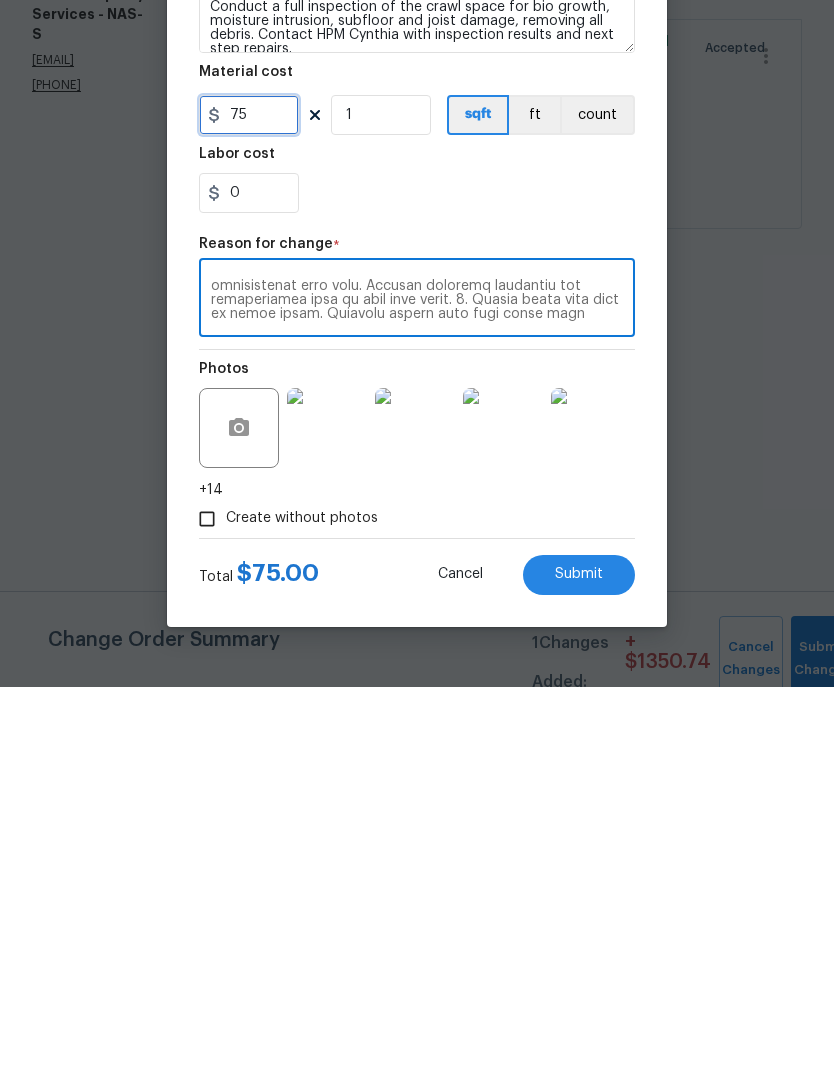 click on "75" at bounding box center [249, 494] 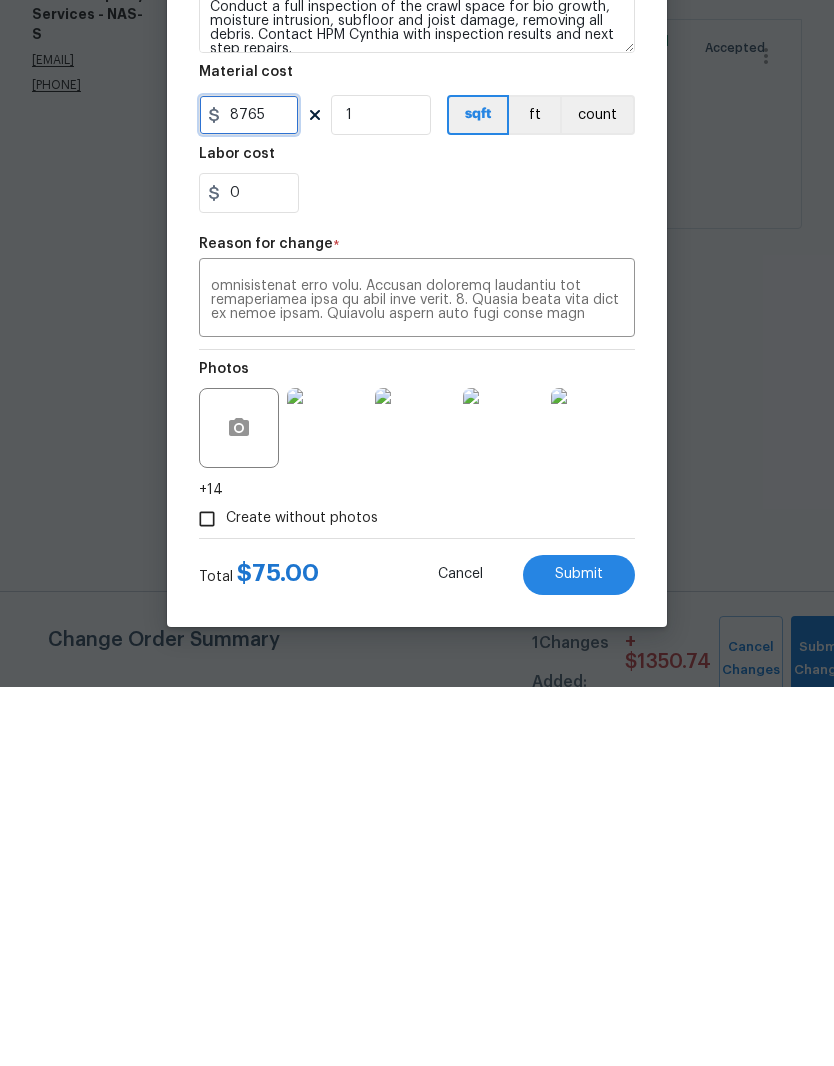 type on "8765" 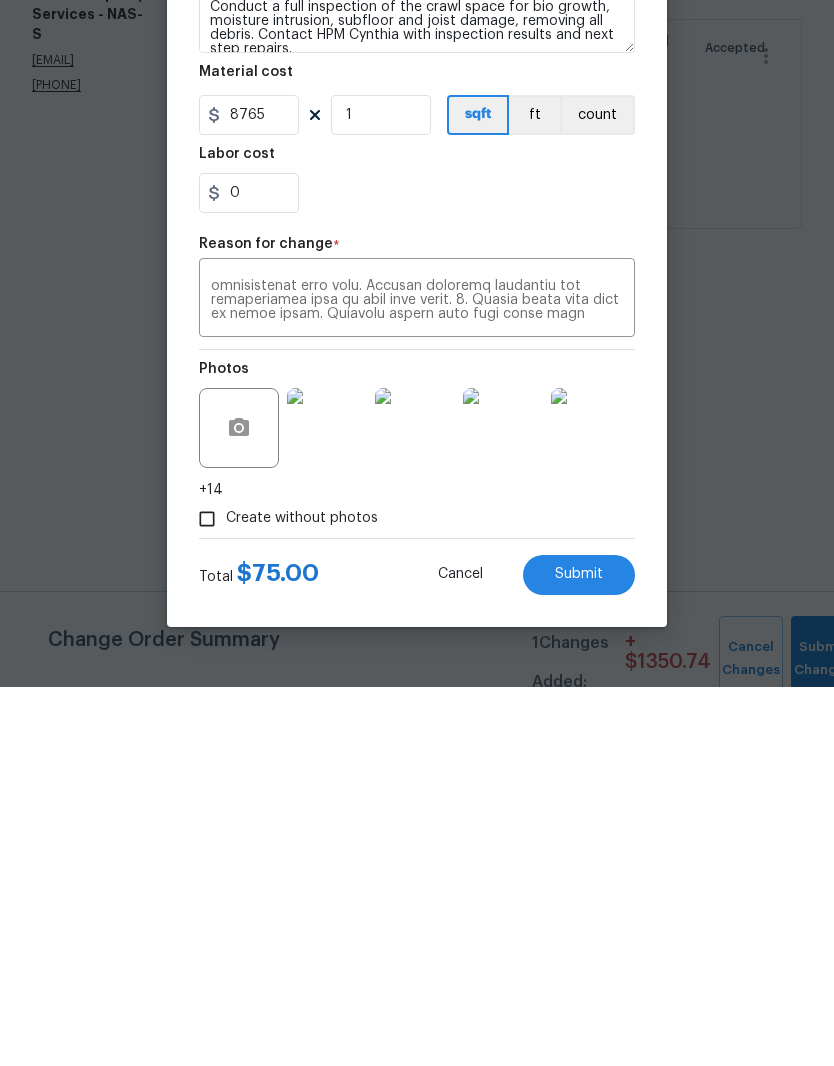 click at bounding box center (417, 679) 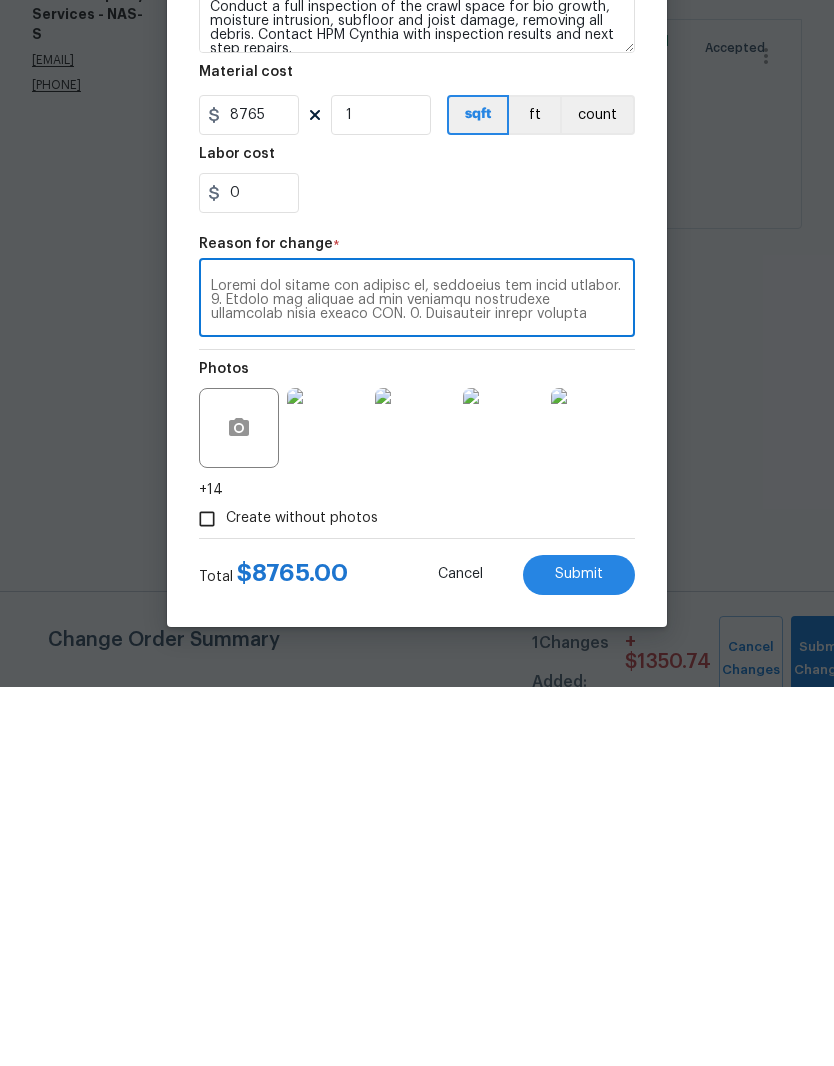 scroll, scrollTop: 0, scrollLeft: 0, axis: both 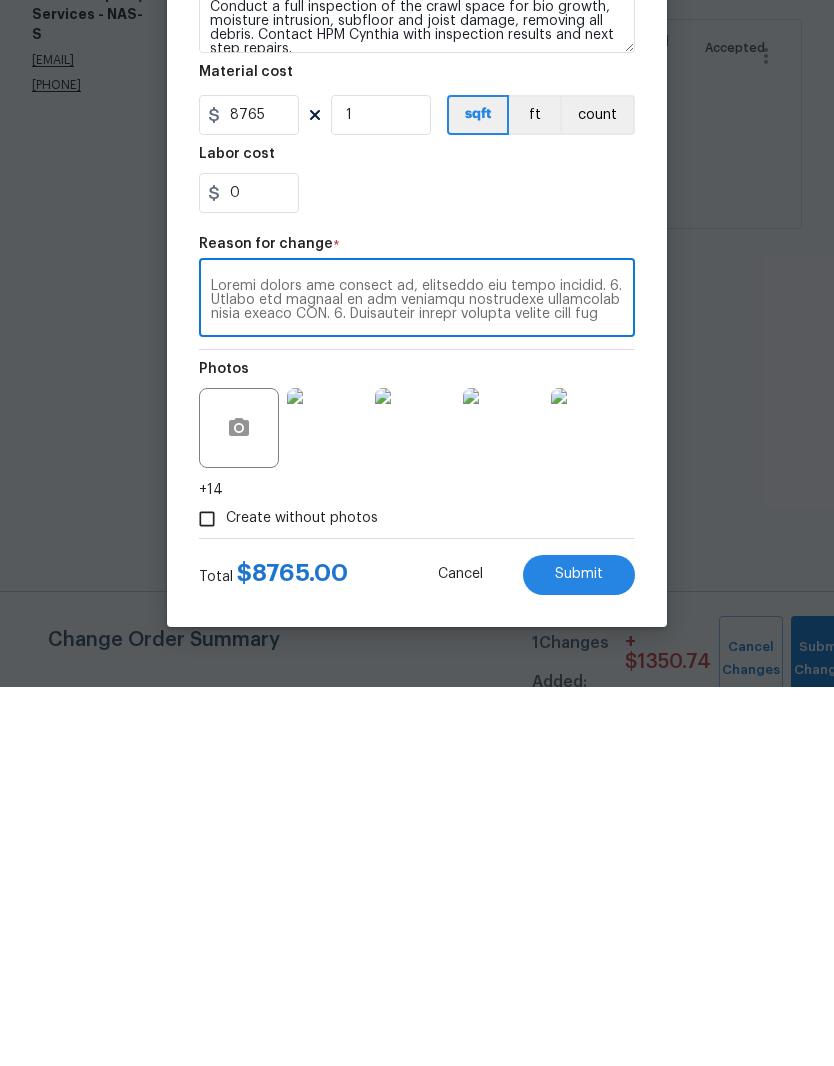 type on "Remove debris and dispose of, including old vapor barrier. 2. Remove and dispose of all existing crawlspace insulation using proper PPE. 3. Physically remove organic growth from the wooden flooring system using proper PPE (growth is extremely aggressive as you can see in the attached pictures). Some staining may remain. 4. Treat all exposed wood in crawlspace with anti-microbial treatment. This will aid in stopping growth from returning. 5. Install (1) sump pump system at the low point of the crawlspace. This includes the sump pump itself, sloping as needed, basin, and discharge. Discharge will require additional labor and materials as brick pavers will need to be removed to install drainage to rear lawn. Some pavers are old and broken, but we will do our best to put them back once drain line is installed. 6. Electrician to properly wire the sump pump and add the necessary electrical circuit and GFCI. Breaker panel is full and may require additional materials- electrical price could vary slightly here. 7. ..." 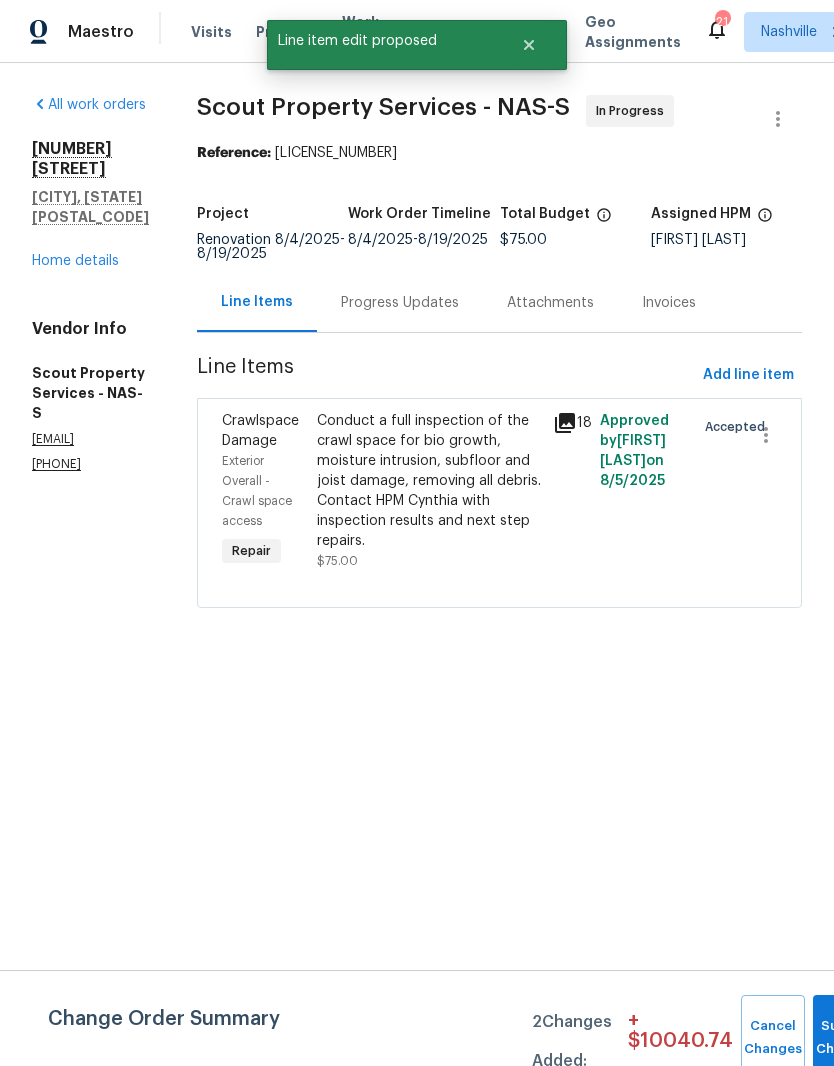 click on "Progress Updates" at bounding box center [400, 303] 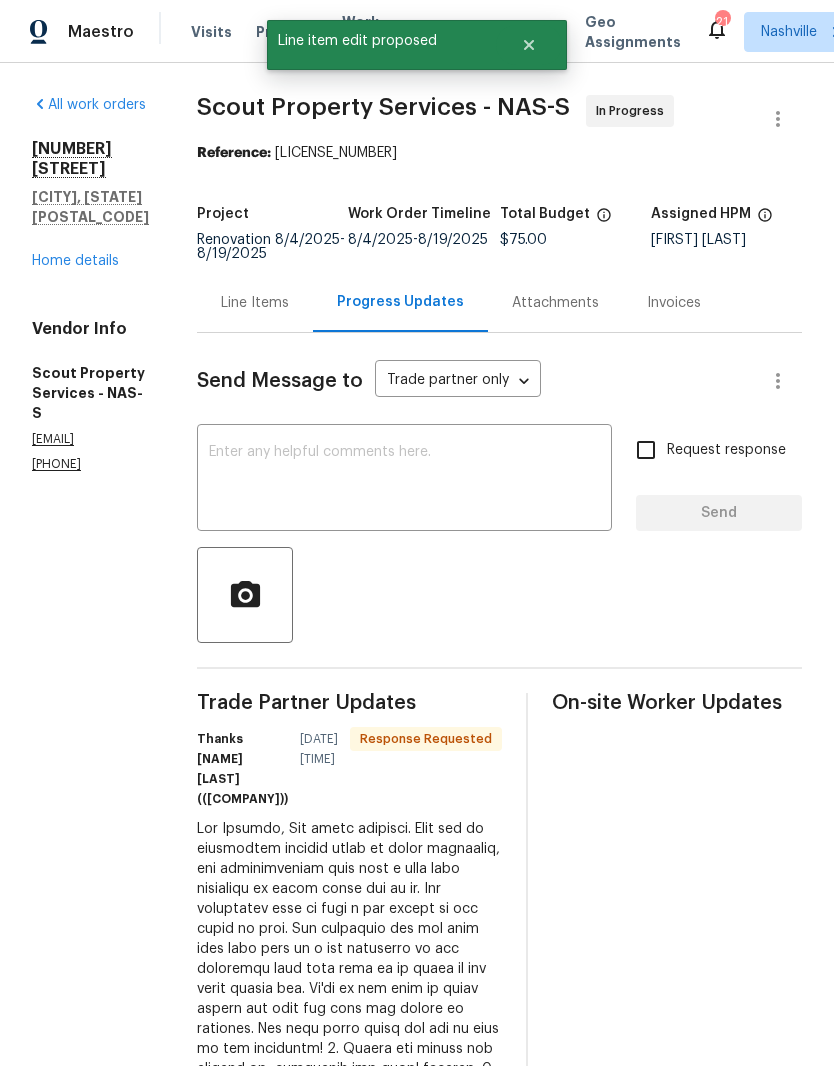 click at bounding box center (404, 480) 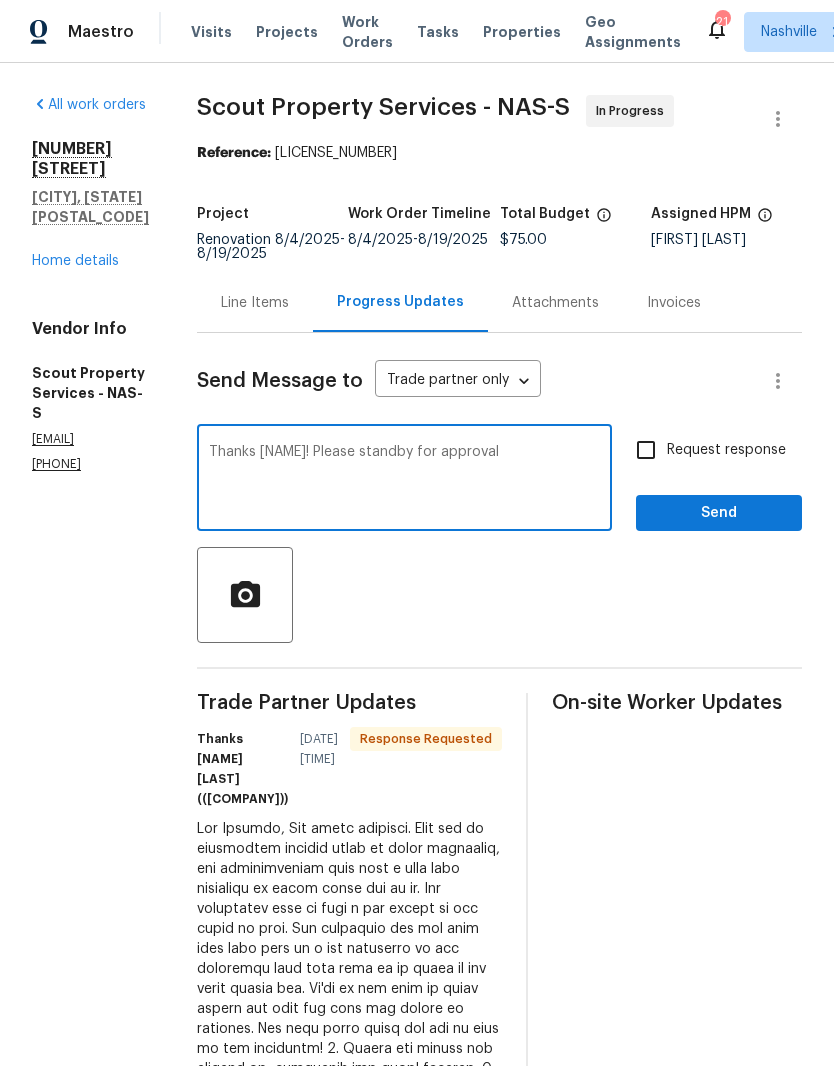 type on "Thanks Trevor! Please standby for approval" 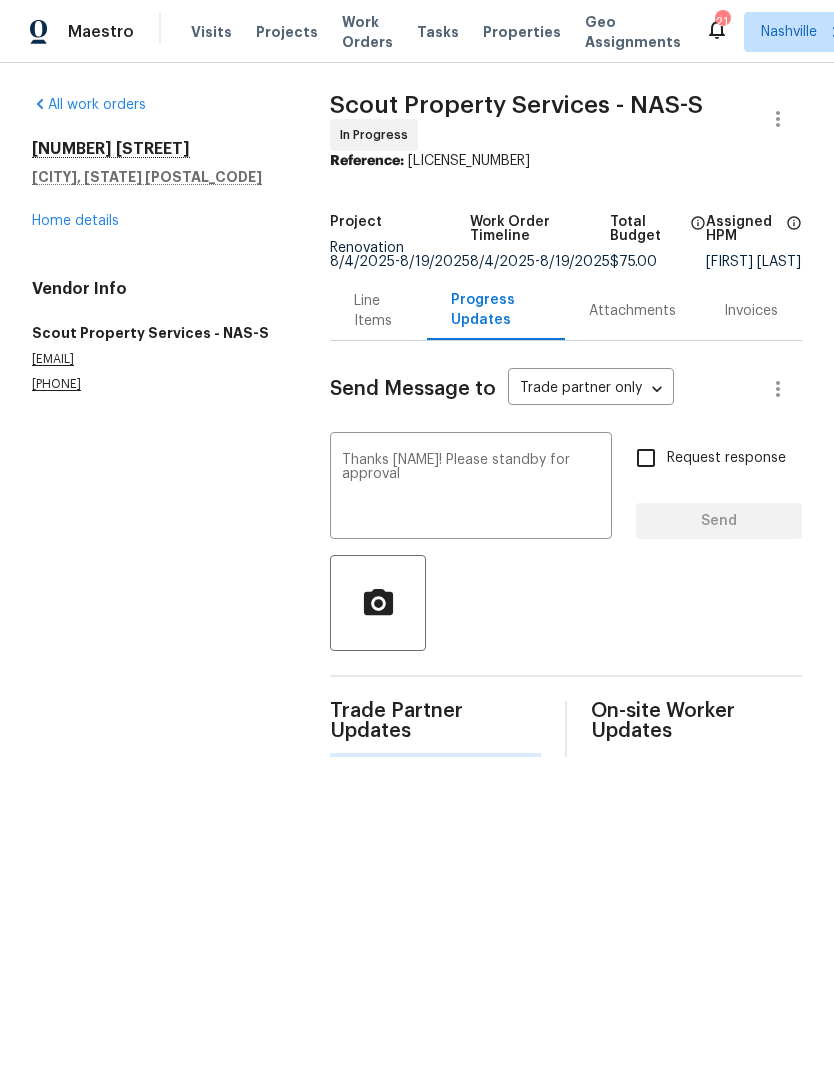 type 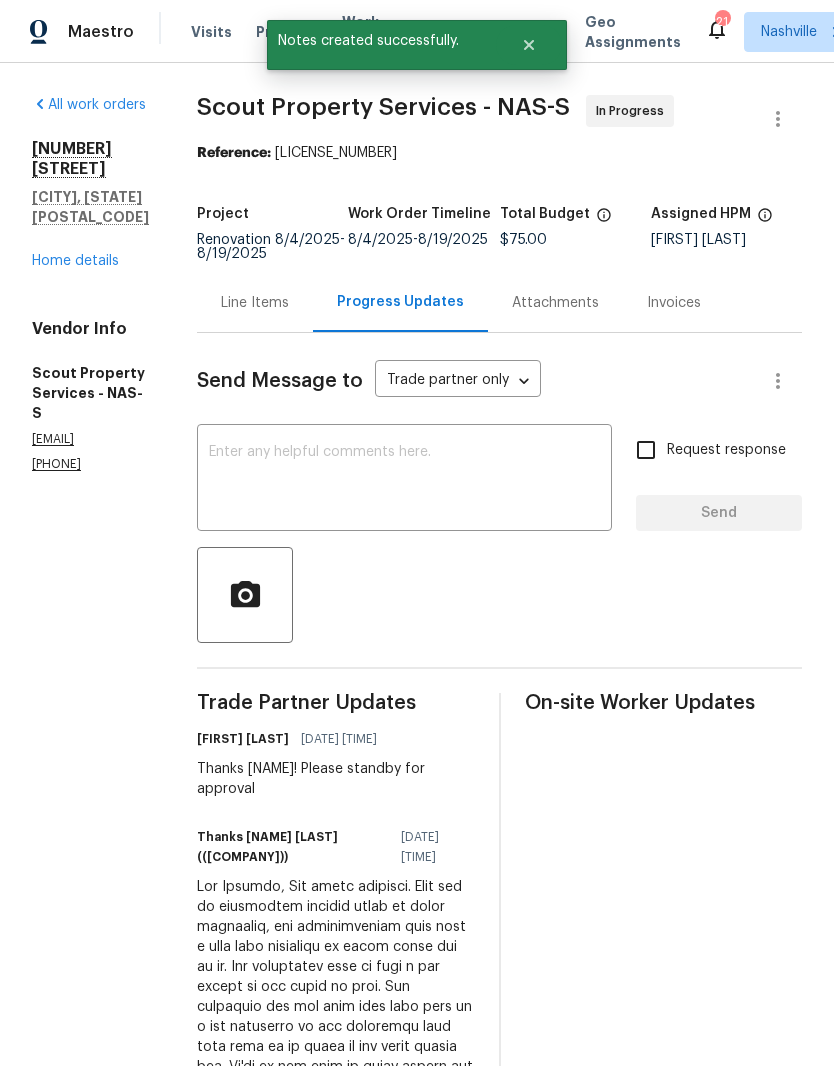 click on "Home details" at bounding box center [75, 261] 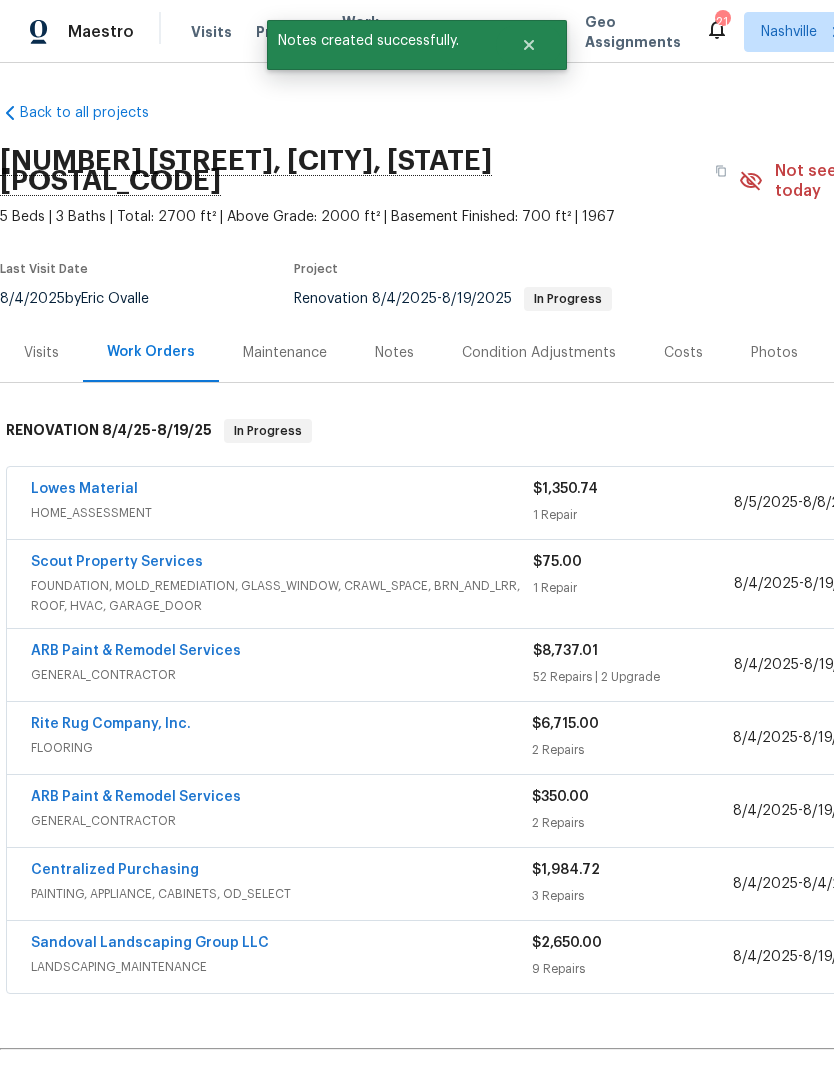 click on "Costs" at bounding box center (683, 353) 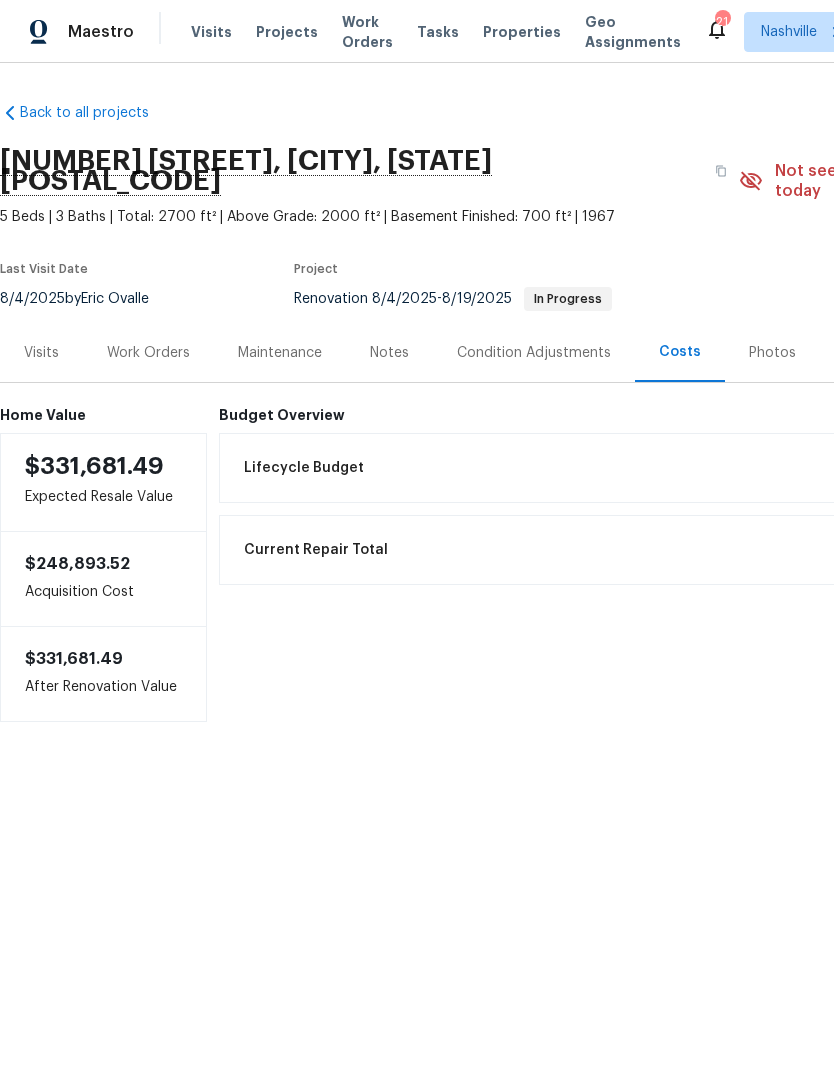 scroll, scrollTop: 0, scrollLeft: 0, axis: both 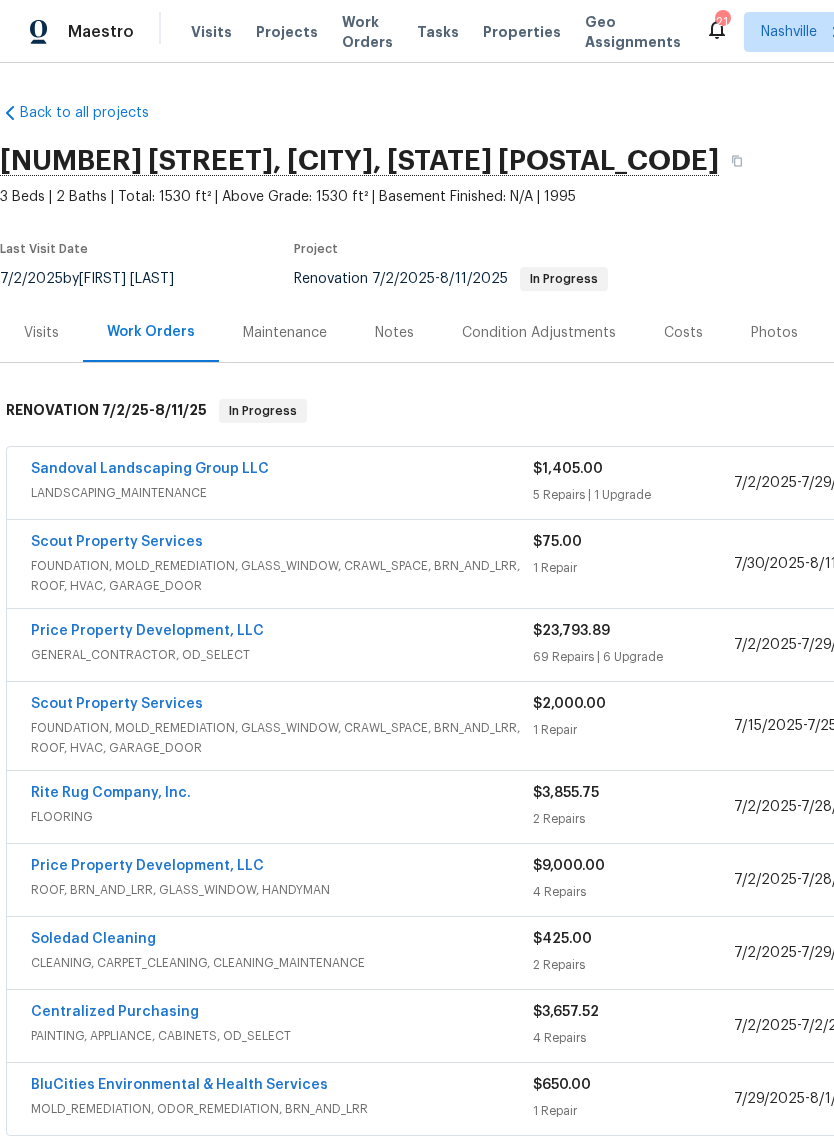 click on "Costs" at bounding box center (683, 333) 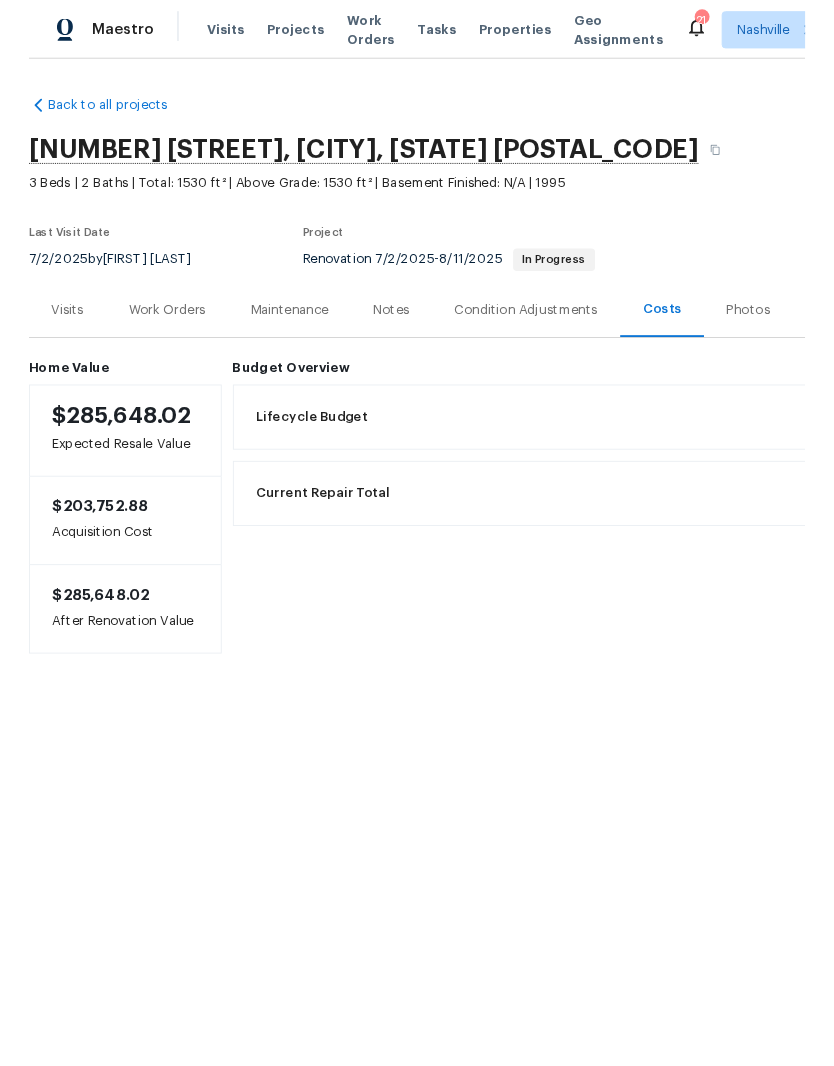 scroll, scrollTop: 0, scrollLeft: 0, axis: both 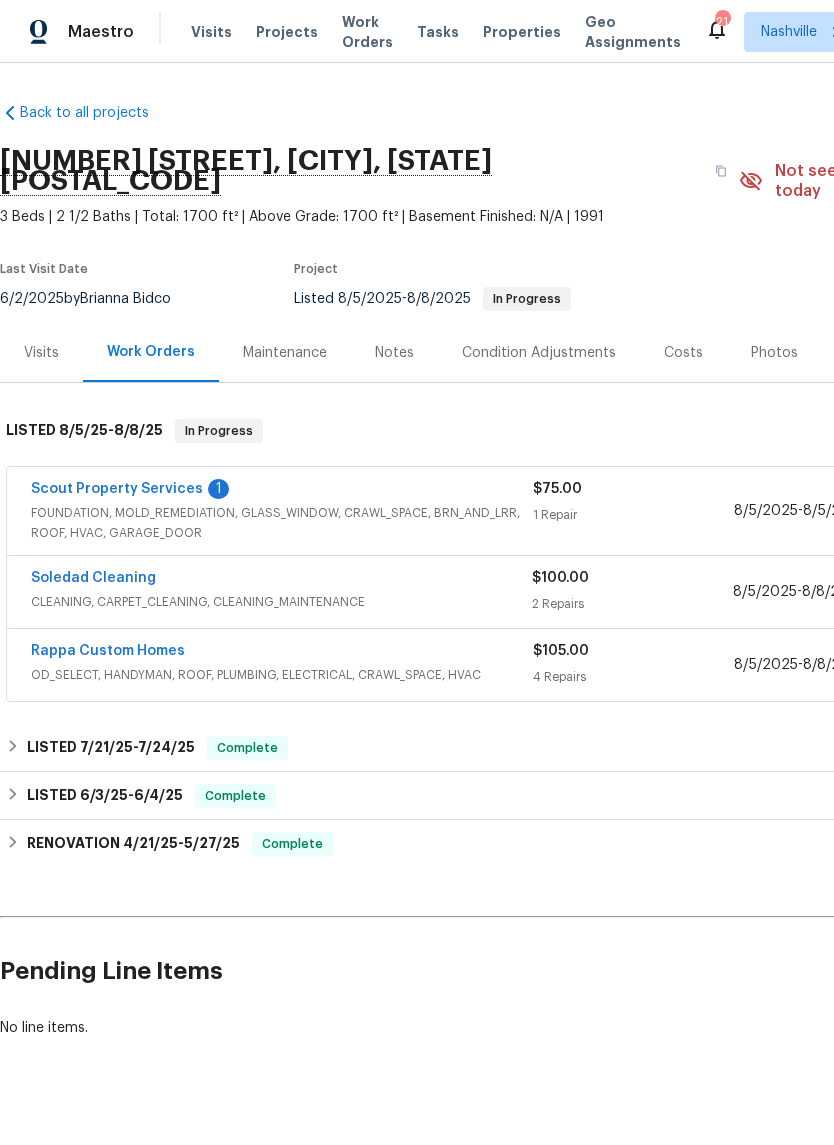 click on "Costs" at bounding box center [683, 353] 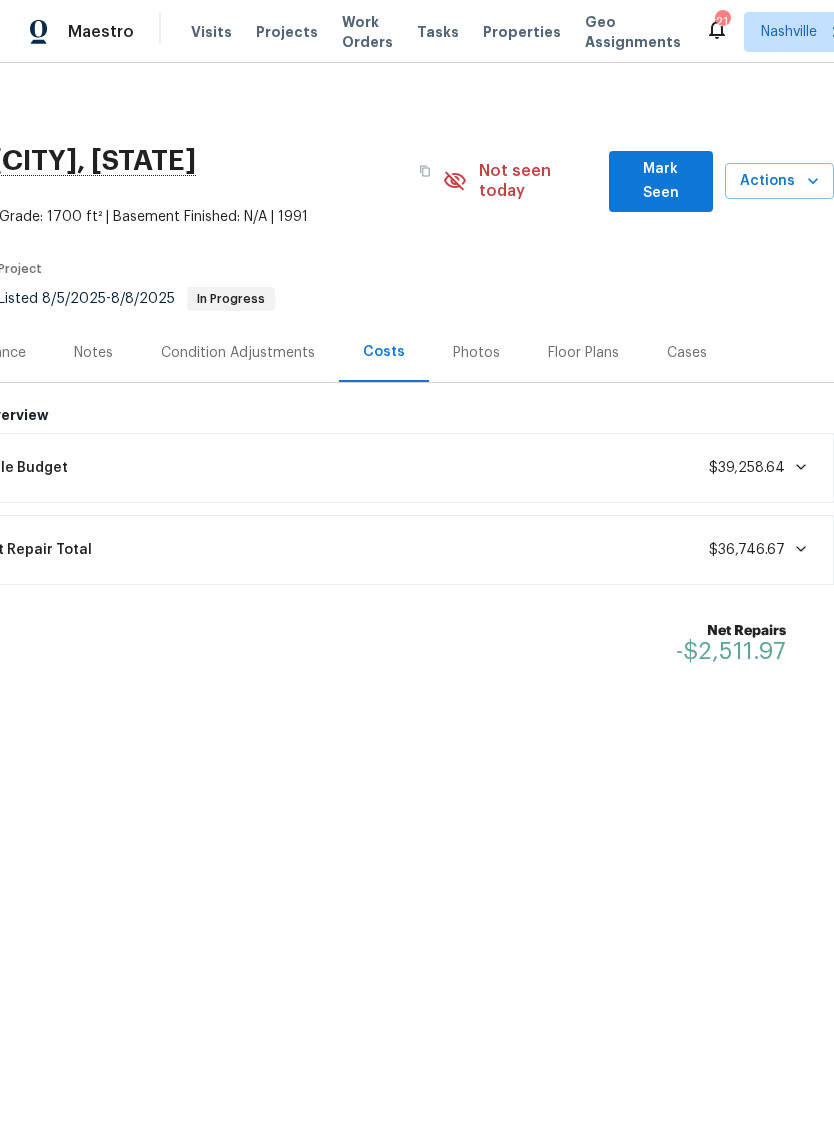 scroll, scrollTop: 0, scrollLeft: 296, axis: horizontal 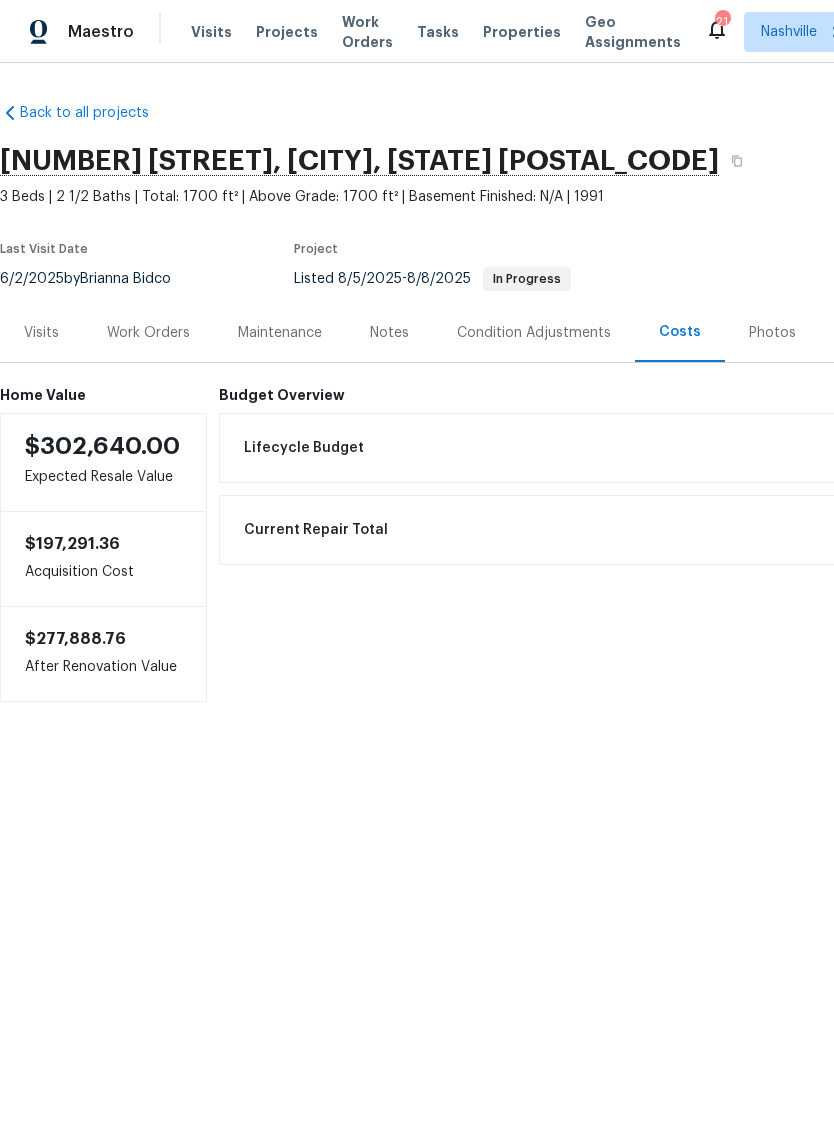 click on "Work Orders" at bounding box center [148, 333] 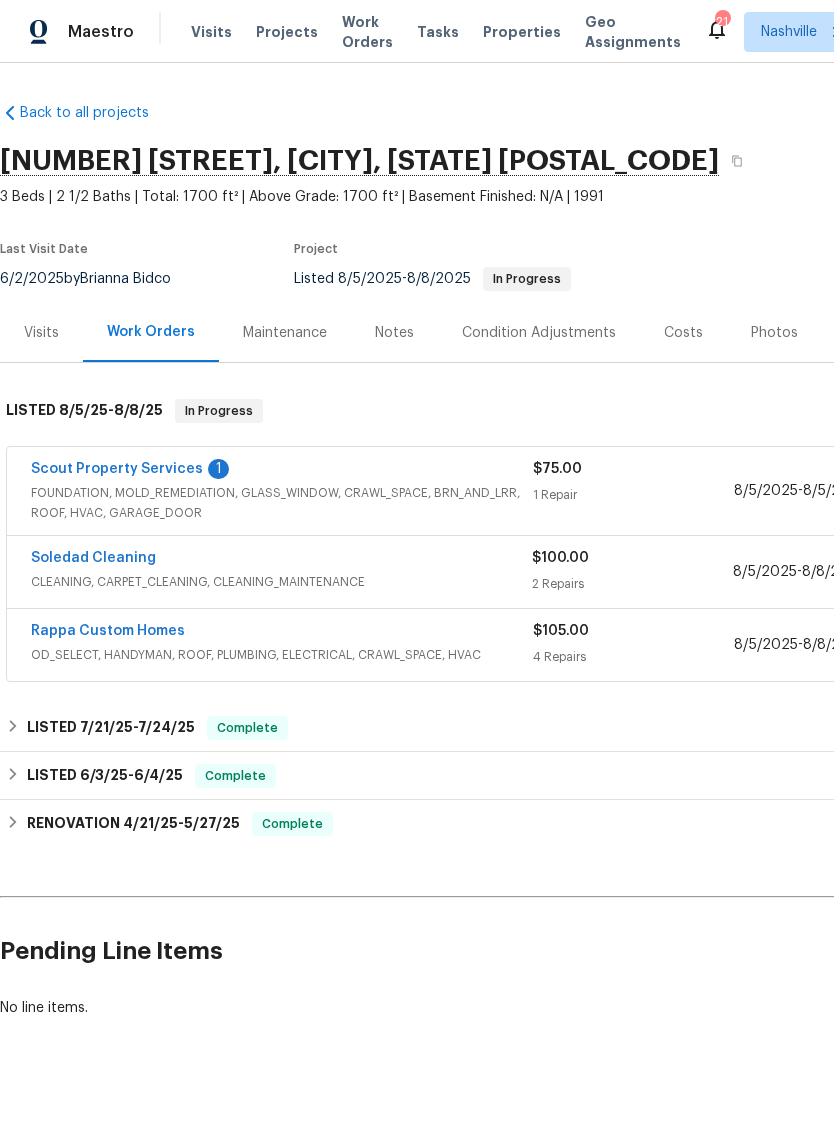click on "Scout Property Services" at bounding box center (117, 469) 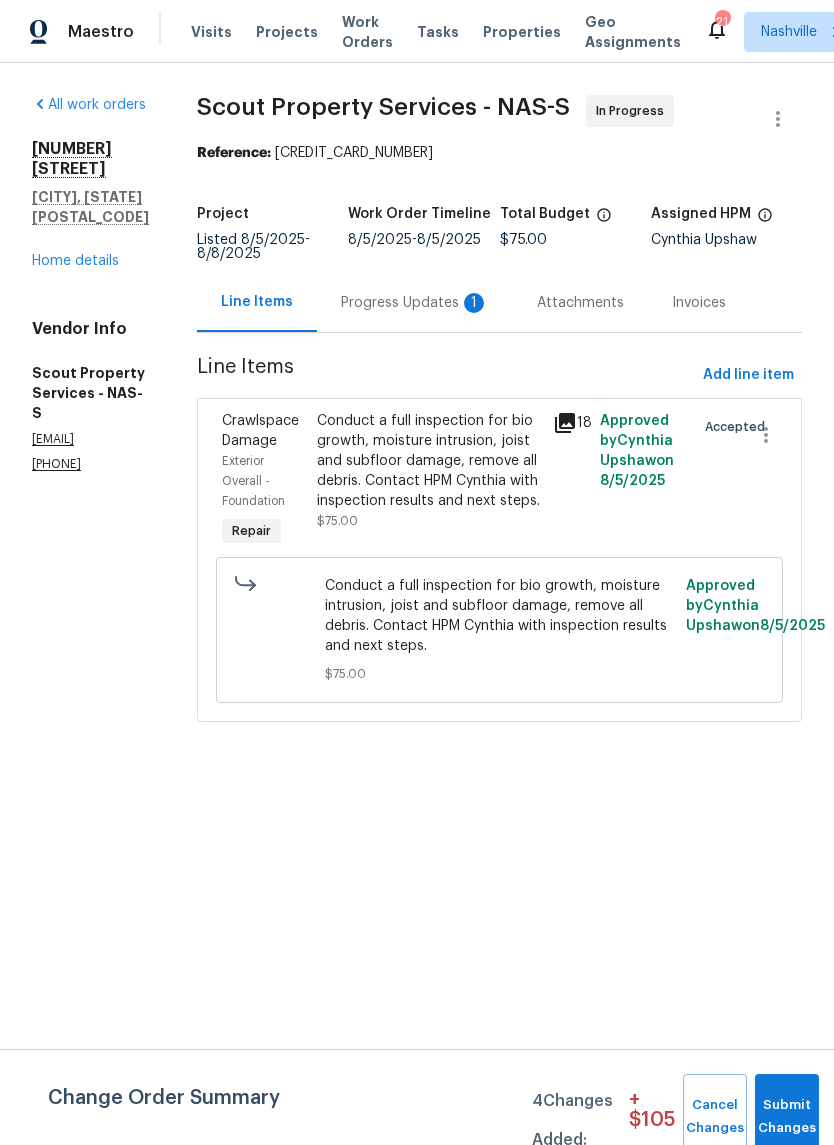 click on "Progress Updates 1" at bounding box center (415, 303) 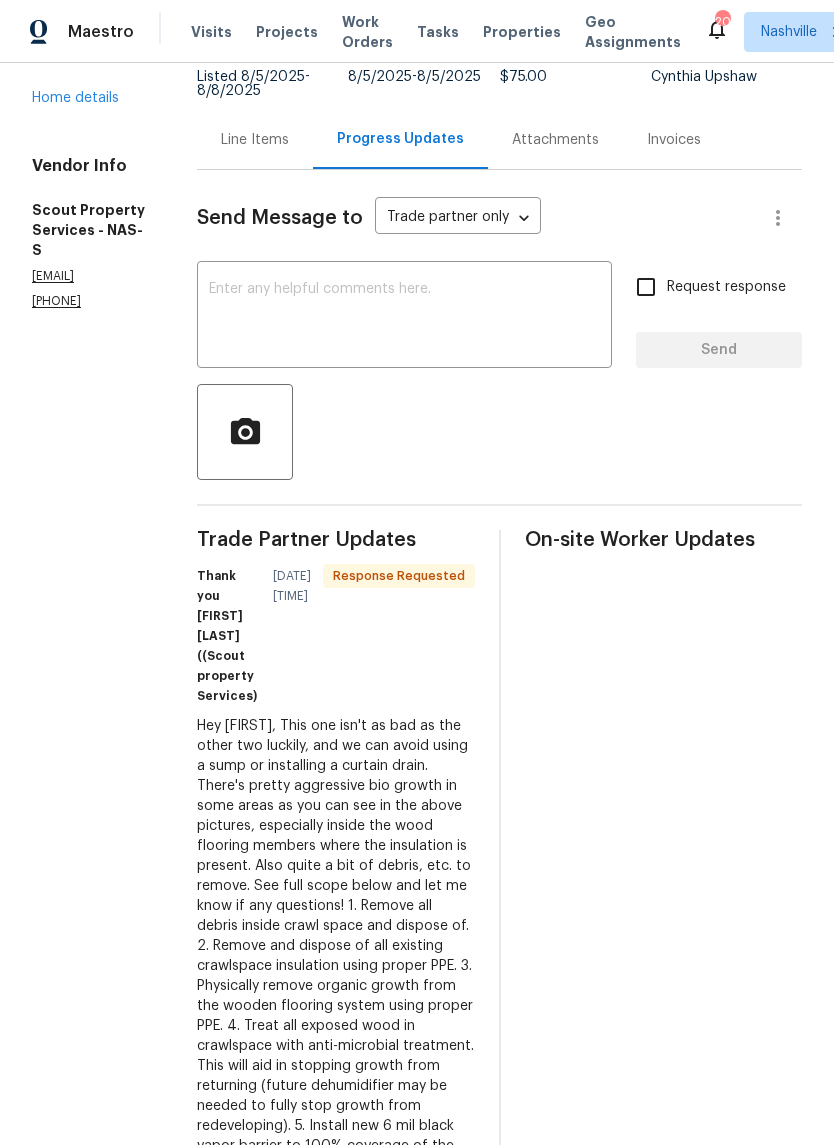scroll, scrollTop: 162, scrollLeft: 0, axis: vertical 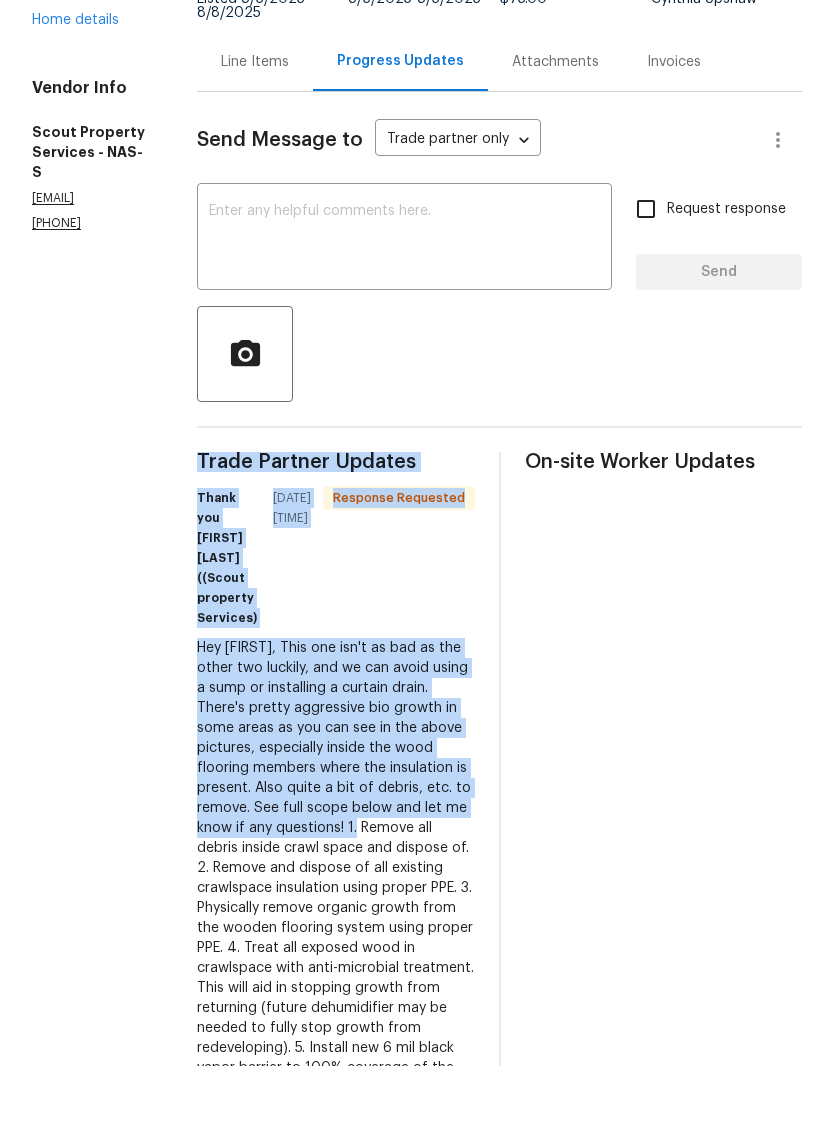 copy on "Trade Partner Updates [FIRST] [LAST] ((Scout property Services) [DATE] [TIME] Response Requested Hey [FIRST], This one isn't as bad as the other two luckily, and we can avoid using a sump or installing a curtain drain. There's pretty aggressive bio growth in some areas as you can see in the above pictures, especially inside the wood flooring members where the insulation is present. Also quite a bit of debris, etc. to remove. See full scope below and let me know if any questions!
1." 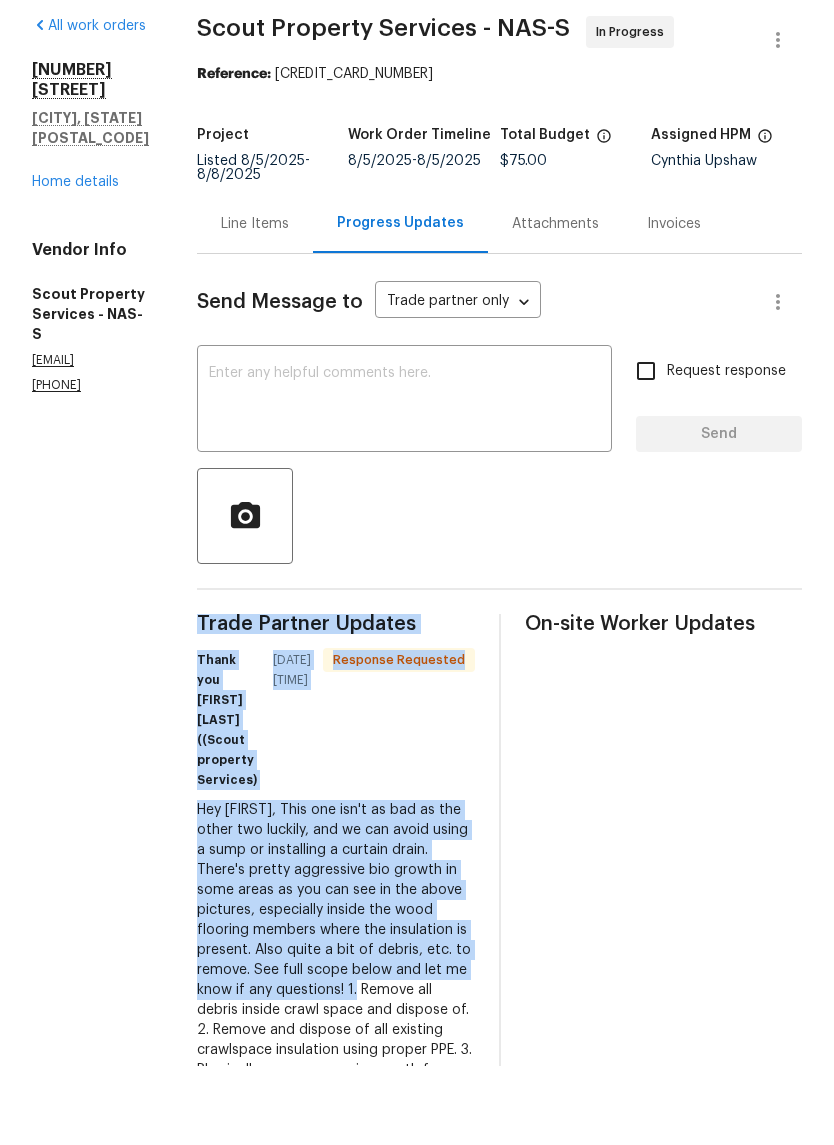 scroll, scrollTop: 0, scrollLeft: 0, axis: both 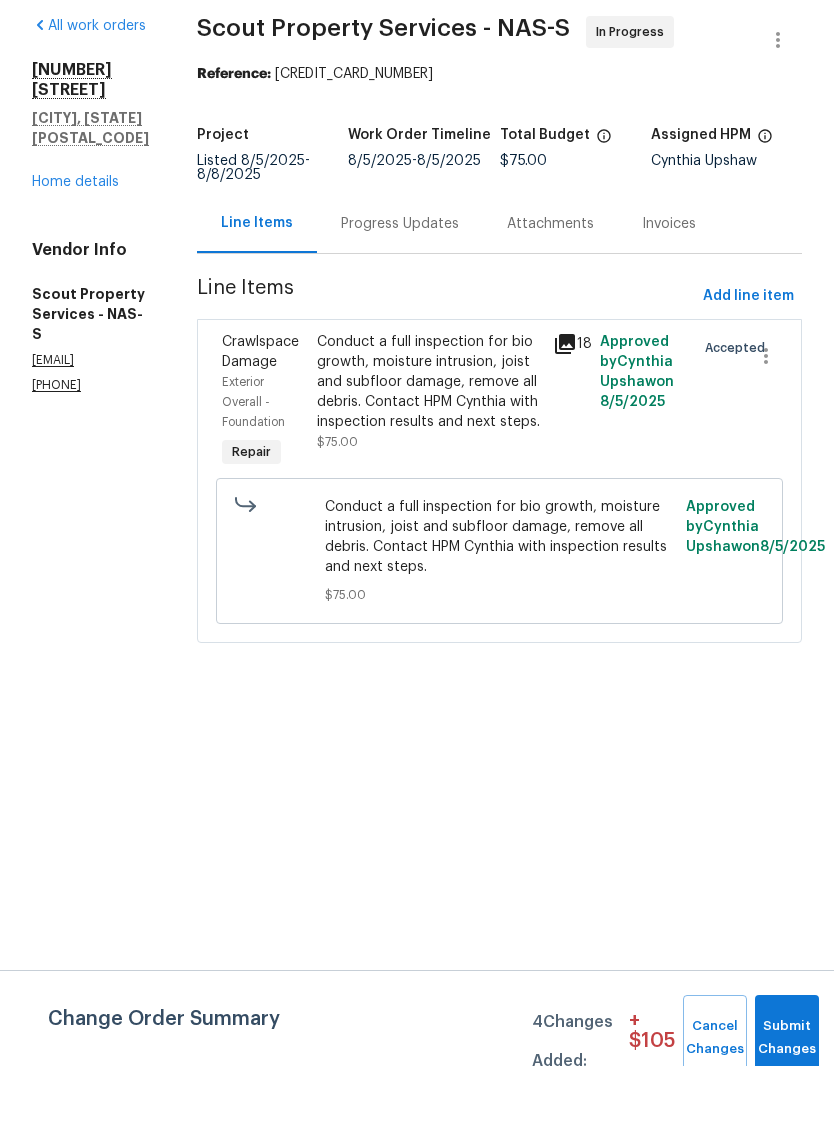 click on "Conduct a full inspection for bio growth, moisture intrusion, joist and subfloor damage, remove all debris. Contact HPM Cynthia with inspection results and next steps." at bounding box center (429, 461) 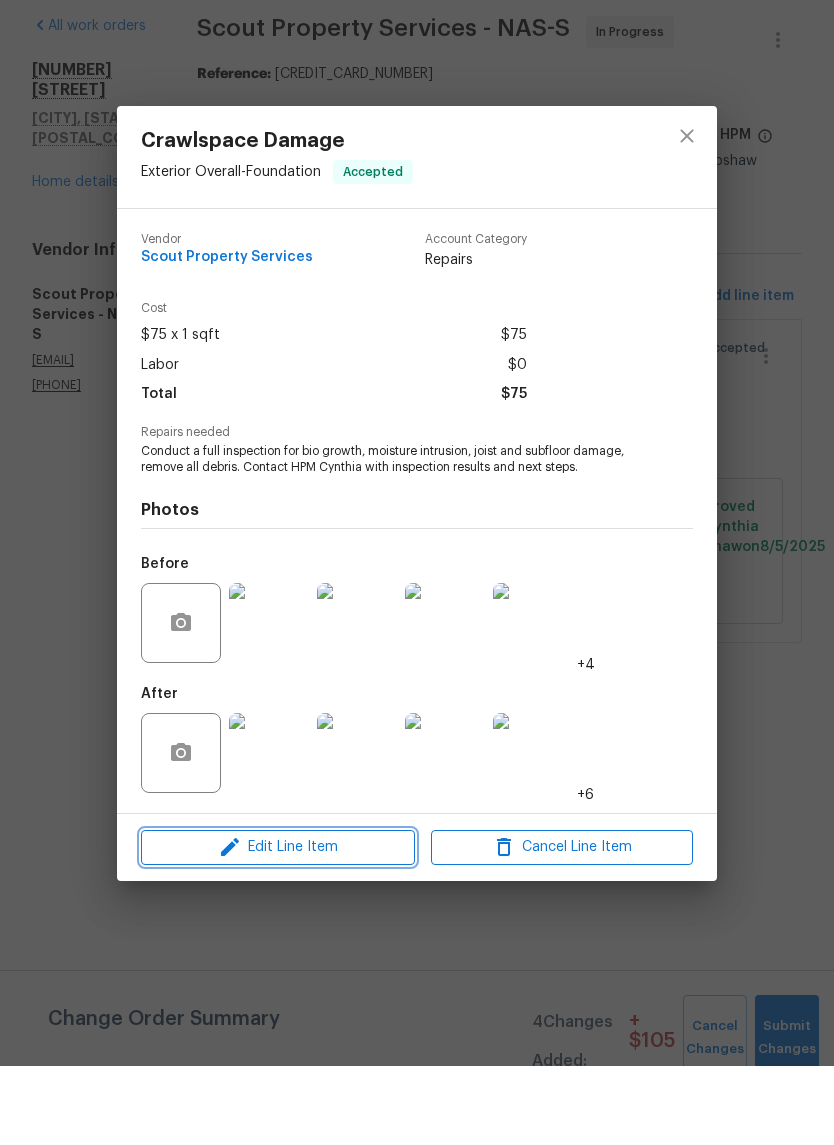 click on "Edit Line Item" at bounding box center [278, 926] 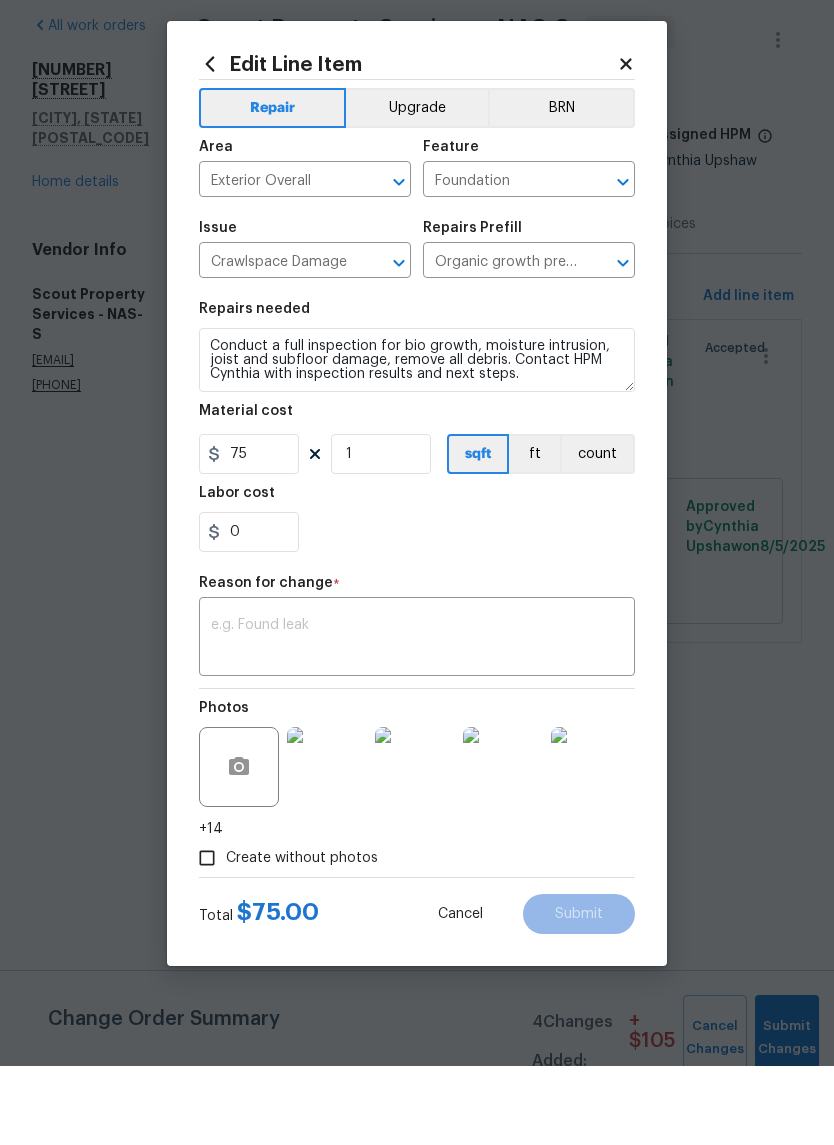 click at bounding box center [417, 718] 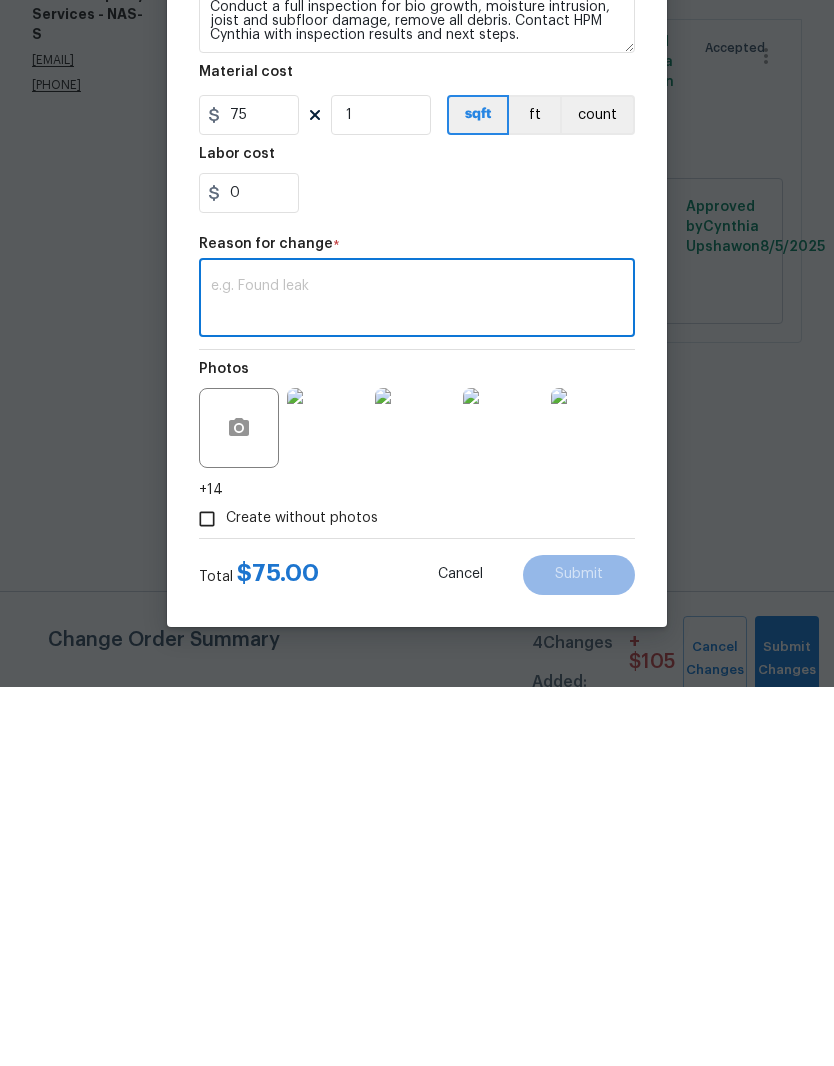 click at bounding box center (417, 679) 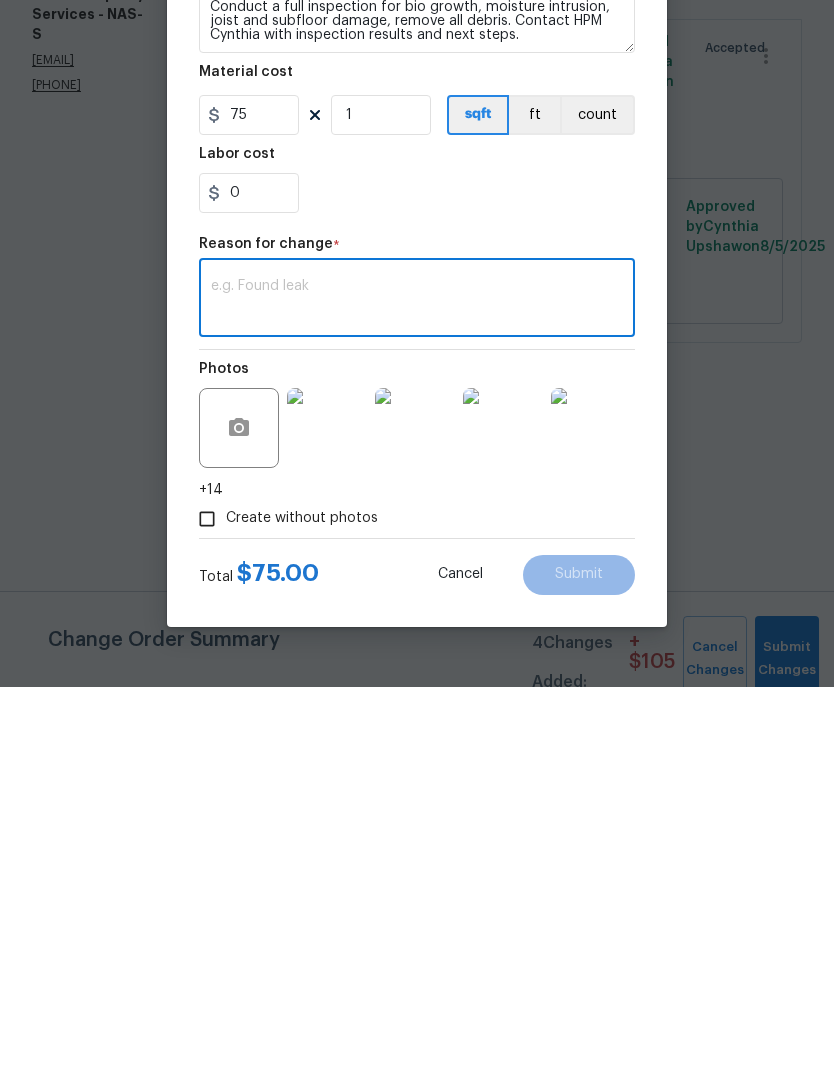 paste on "Remove all debris inside crawl space and dispose of. 2. Remove and dispose of all existing crawlspace insulation using proper PPE. 3. Physically remove organic growth from the wooden flooring system using proper PPE. 4. Treat all exposed wood in crawlspace with anti-microbial treatment. This will aid in stopping growth from returning (future dehumidifier may be needed to fully stop growth from redeveloping). 5. Install new 6 mil black vapor barrier to 100% coverage of the crawlspace ground. Stake all corners and seal all seams. Total Cost: $4,580.00" 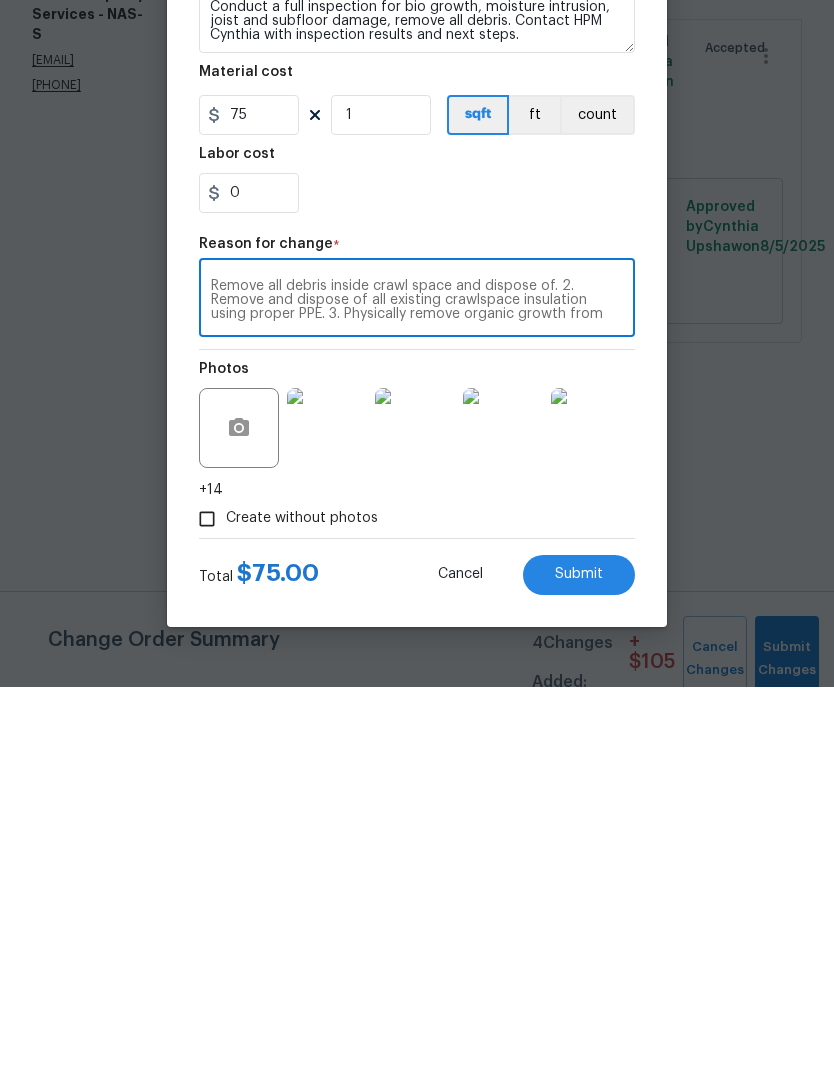 scroll, scrollTop: 112, scrollLeft: 0, axis: vertical 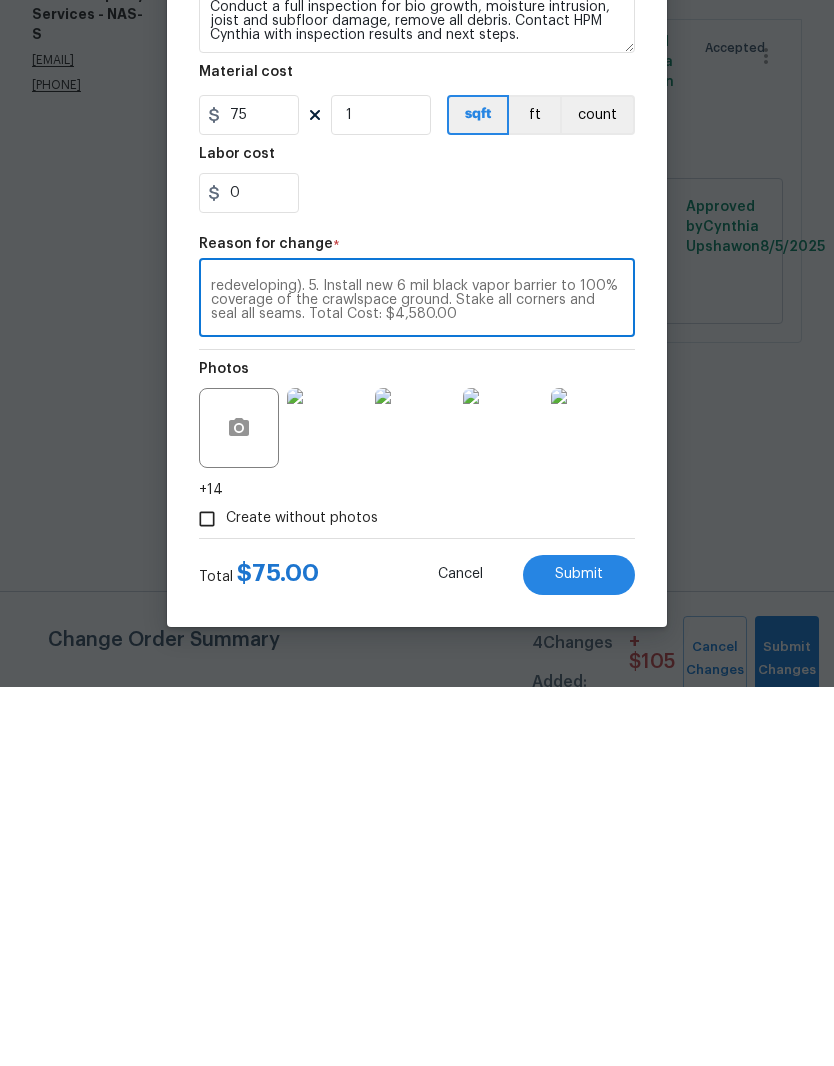 type on "Remove all debris inside crawl space and dispose of. 2. Remove and dispose of all existing crawlspace insulation using proper PPE. 3. Physically remove organic growth from the wooden flooring system using proper PPE. 4. Treat all exposed wood in crawlspace with anti-microbial treatment. This will aid in stopping growth from returning (future dehumidifier may be needed to fully stop growth from redeveloping). 5. Install new 6 mil black vapor barrier to 100% coverage of the crawlspace ground. Stake all corners and seal all seams. Total Cost: $4,580.00" 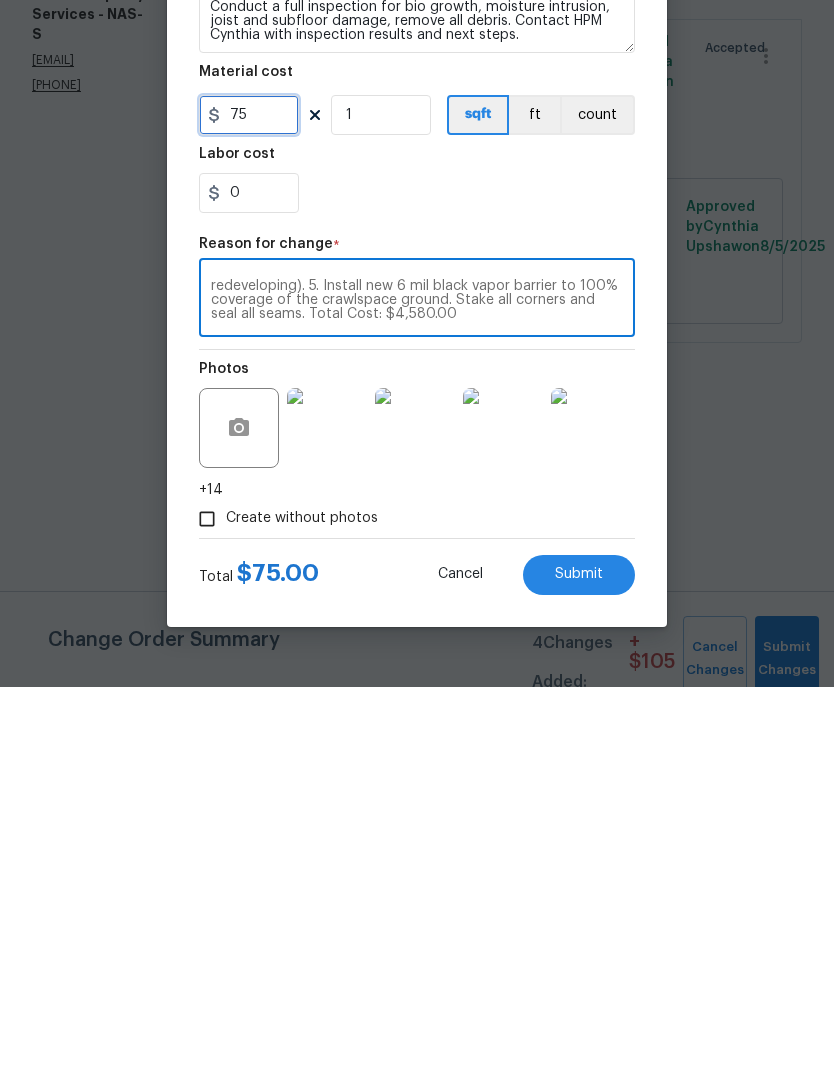 click on "75" at bounding box center [249, 494] 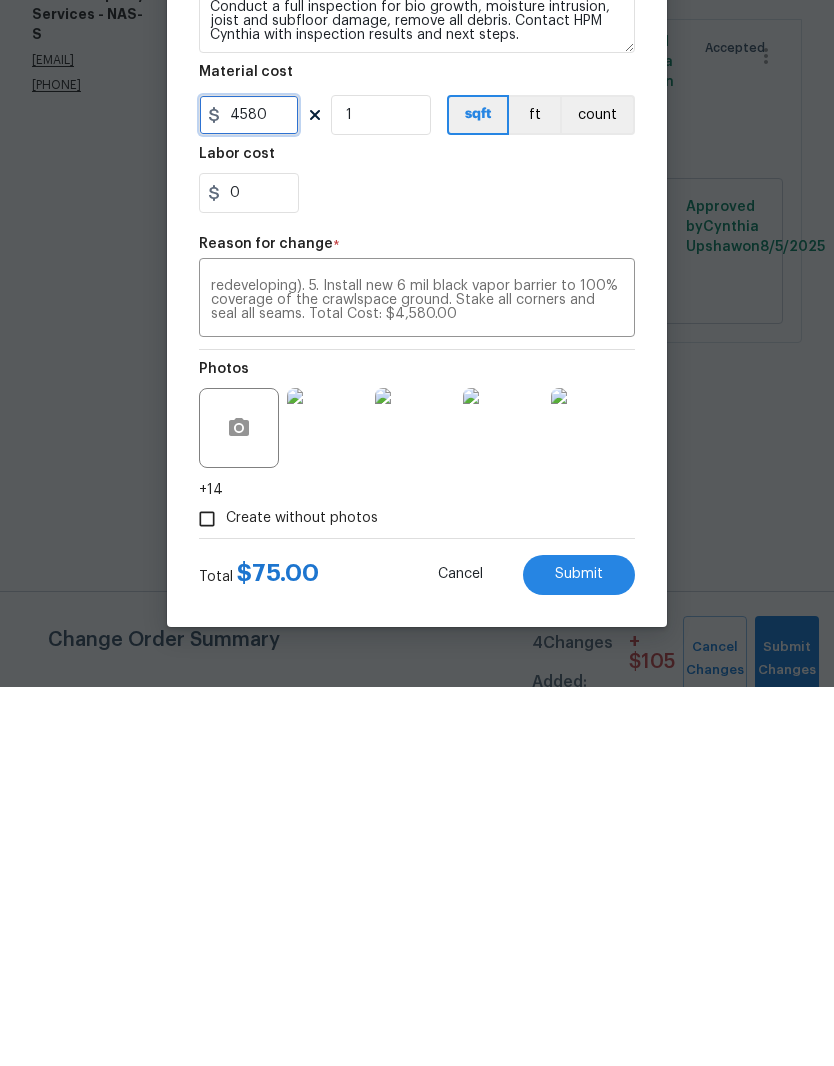 type on "4580" 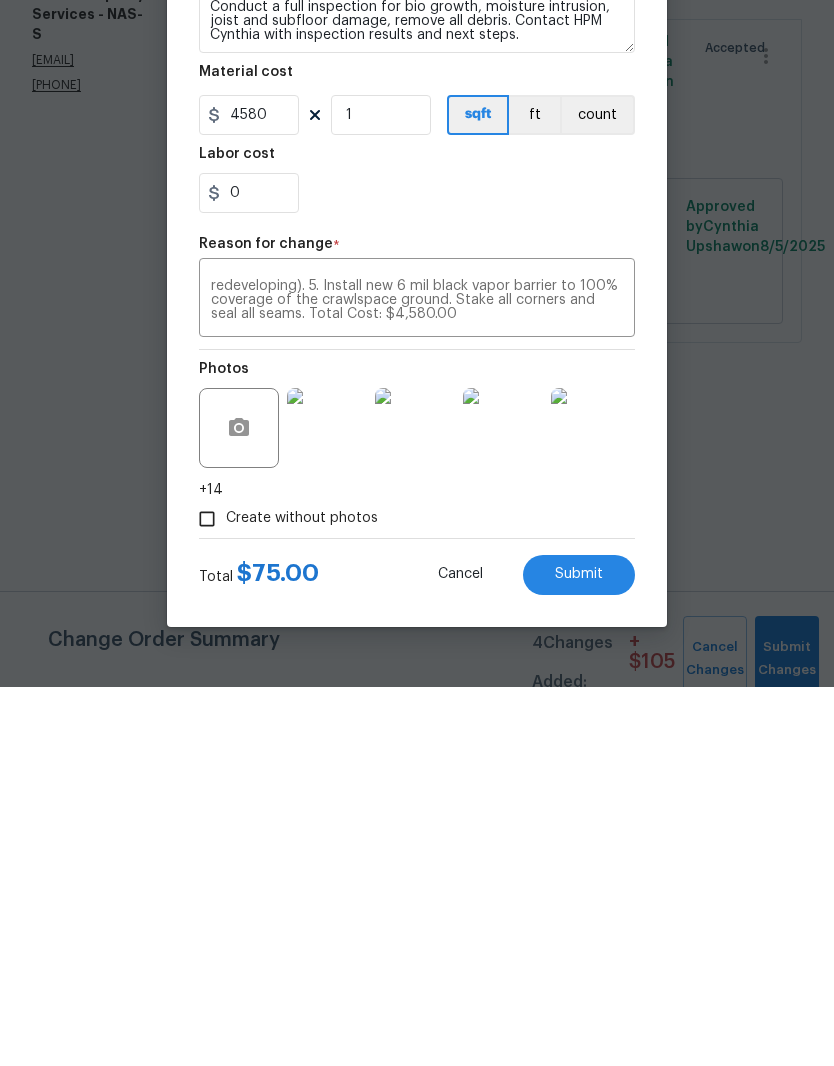 click on "Remove all debris inside crawl space and dispose of. 2. Remove and dispose of all existing crawlspace insulation using proper PPE. 3. Physically remove organic growth from the wooden flooring system using proper PPE. 4. Treat all exposed wood in crawlspace with anti-microbial treatment. This will aid in stopping growth from returning (future dehumidifier may be needed to fully stop growth from redeveloping). 5. Install new 6 mil black vapor barrier to 100% coverage of the crawlspace ground. Stake all corners and seal all seams. Total Cost: $4,580.00" at bounding box center (417, 679) 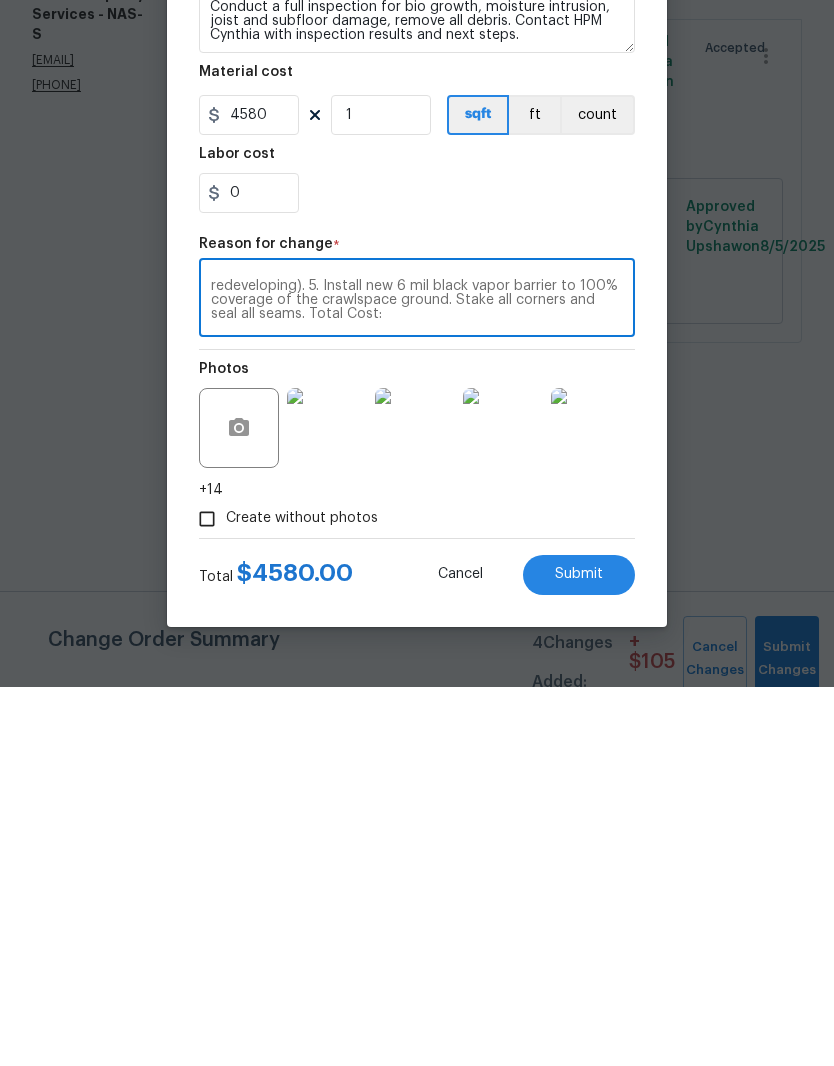scroll, scrollTop: 98, scrollLeft: 0, axis: vertical 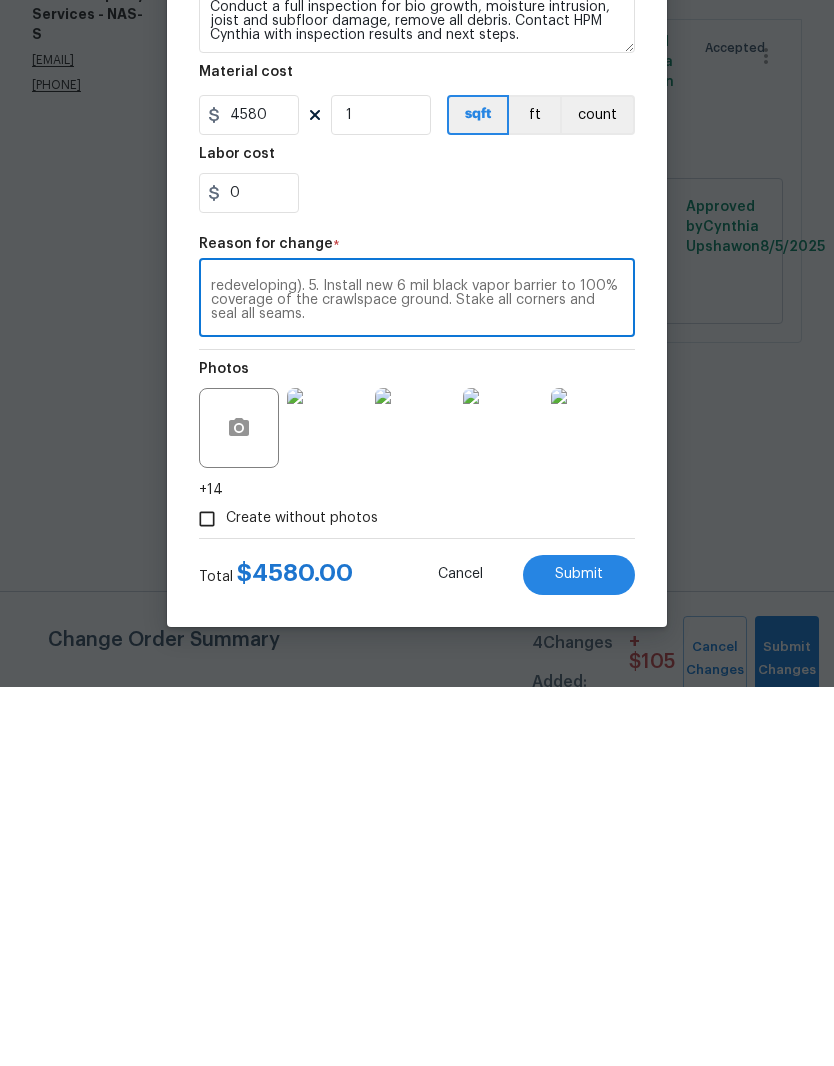 type on "Remove all debris inside crawl space and dispose of. 2. Remove and dispose of all existing crawlspace insulation using proper PPE. 3. Physically remove organic growth from the wooden flooring system using proper PPE. 4. Treat all exposed wood in crawlspace with anti-microbial treatment. This will aid in stopping growth from returning (future dehumidifier may be needed to fully stop growth from redeveloping). 5. Install new 6 mil black vapor barrier to 100% coverage of the crawlspace ground. Stake all corners and seal all seams." 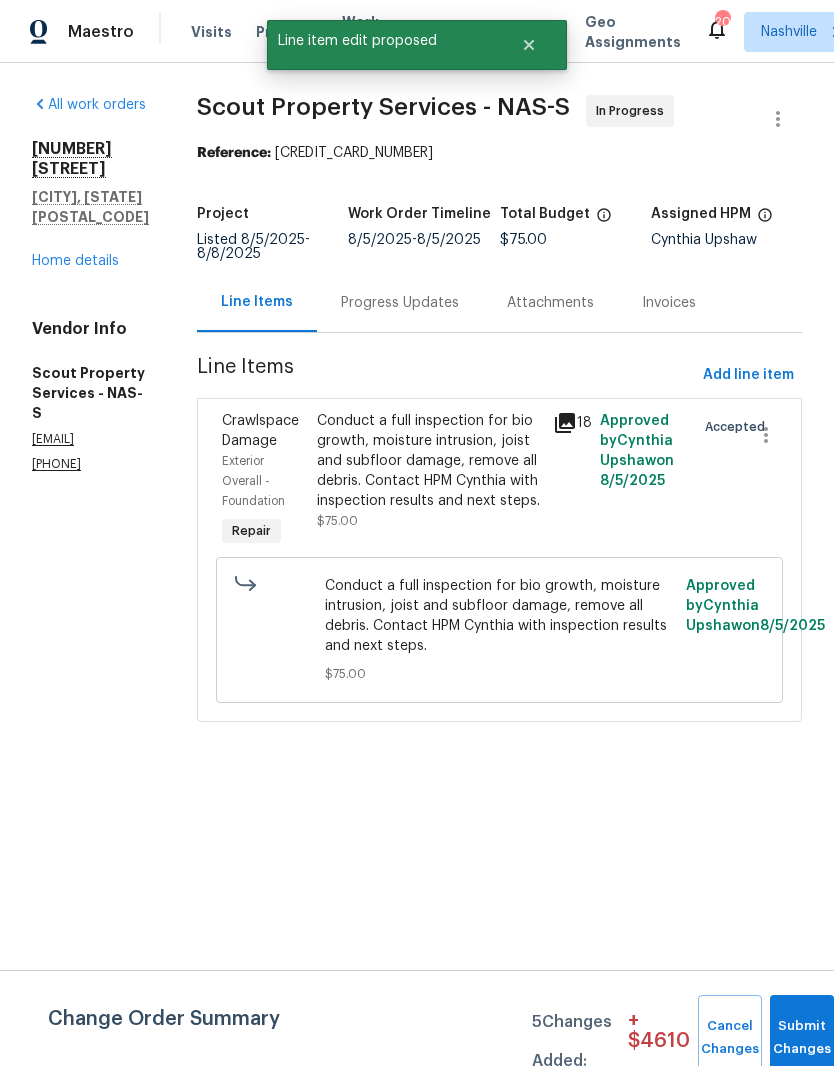 click on "Progress Updates" at bounding box center [400, 303] 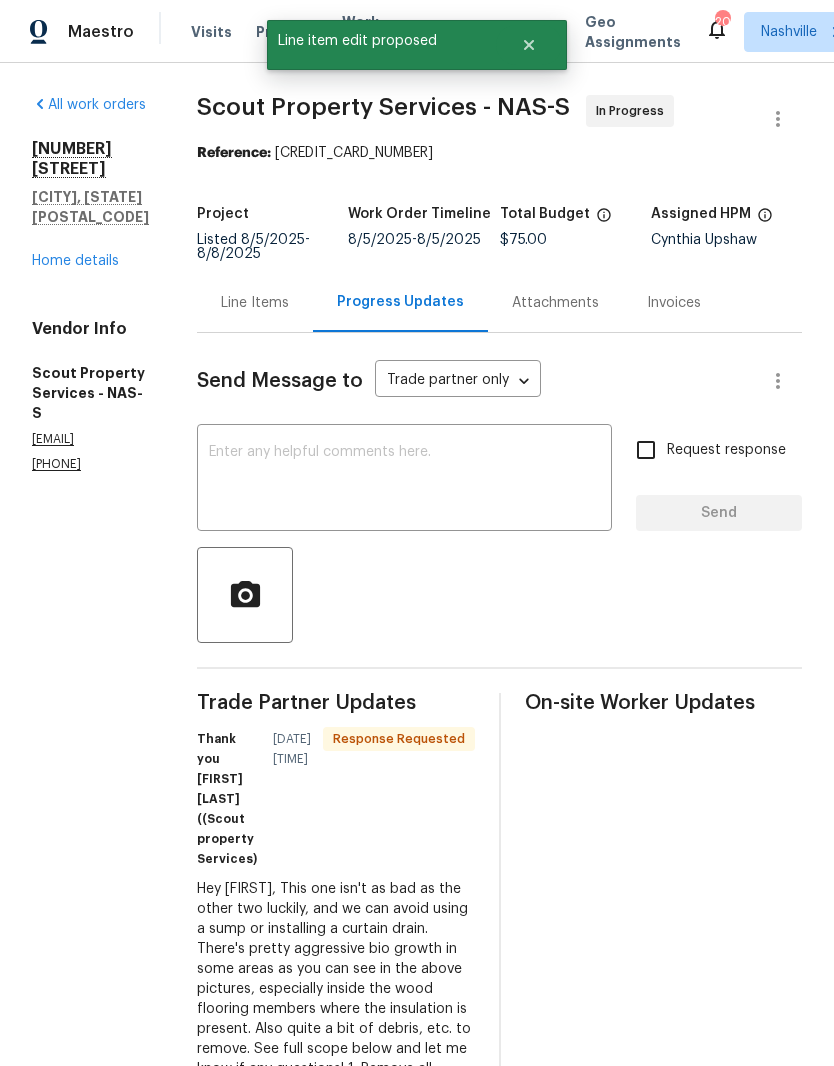 click at bounding box center (404, 480) 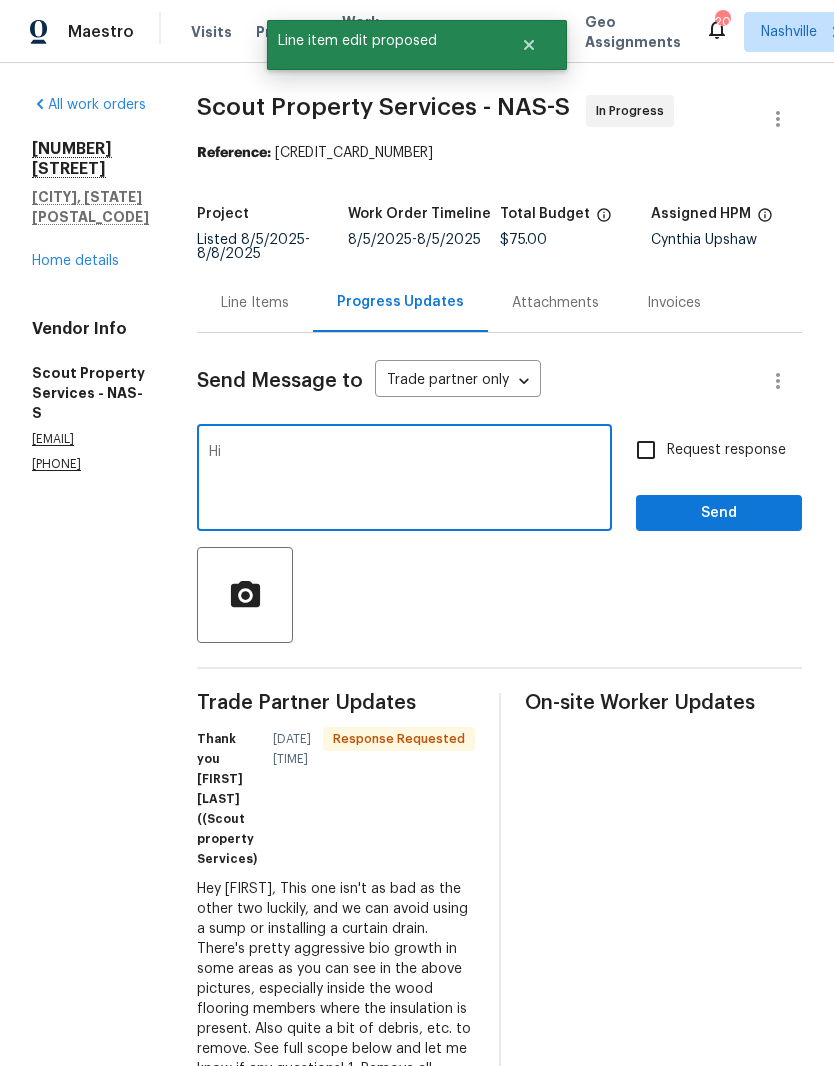 type on "H" 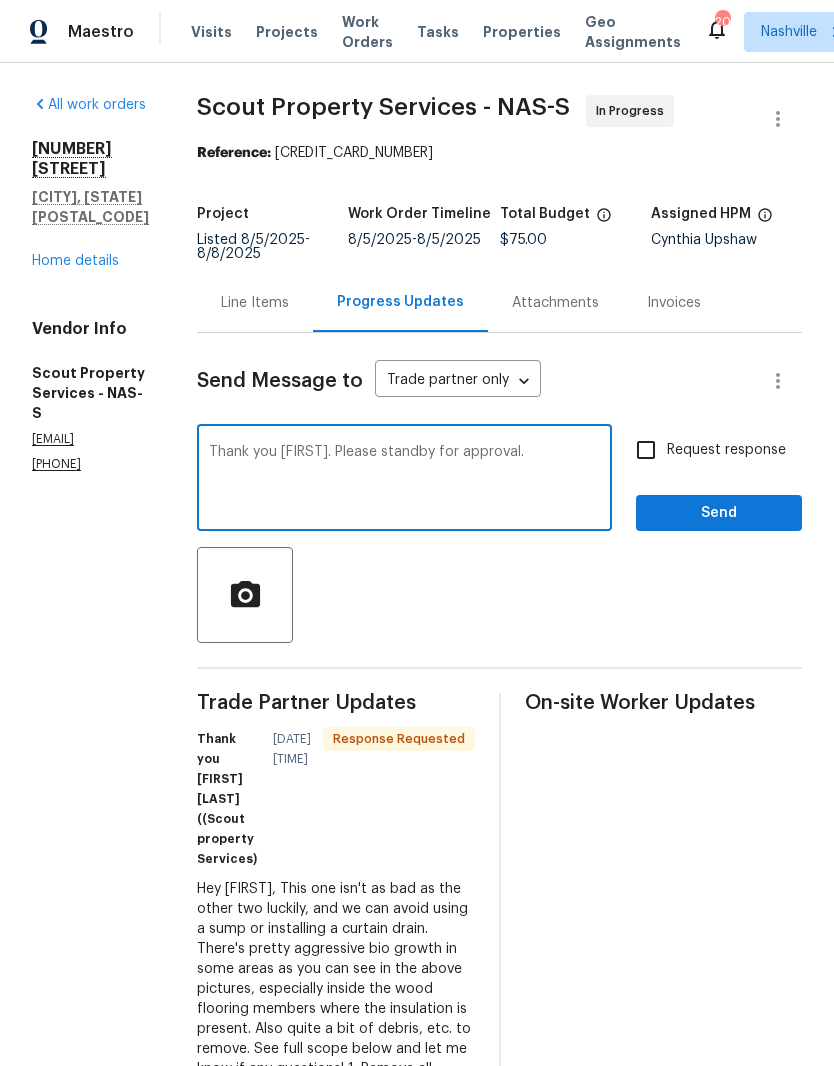 type on "Thank you [FIRST]. Please standby for approval." 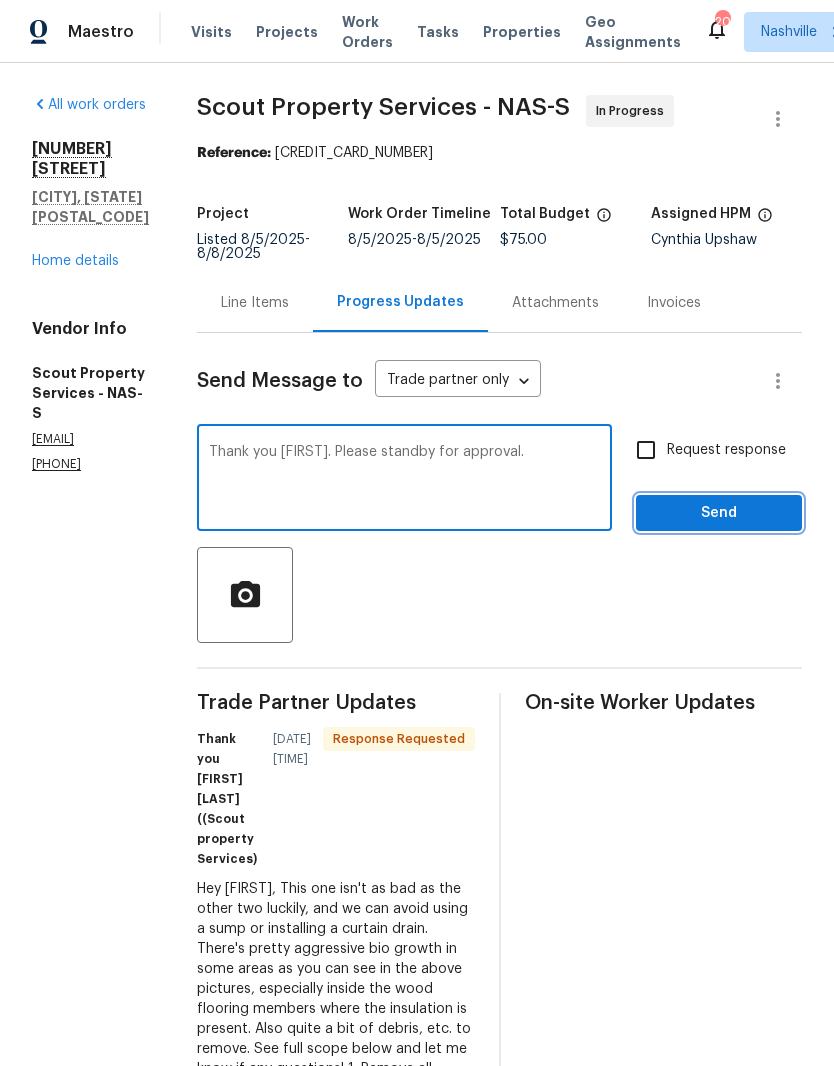 click on "Send" at bounding box center (719, 513) 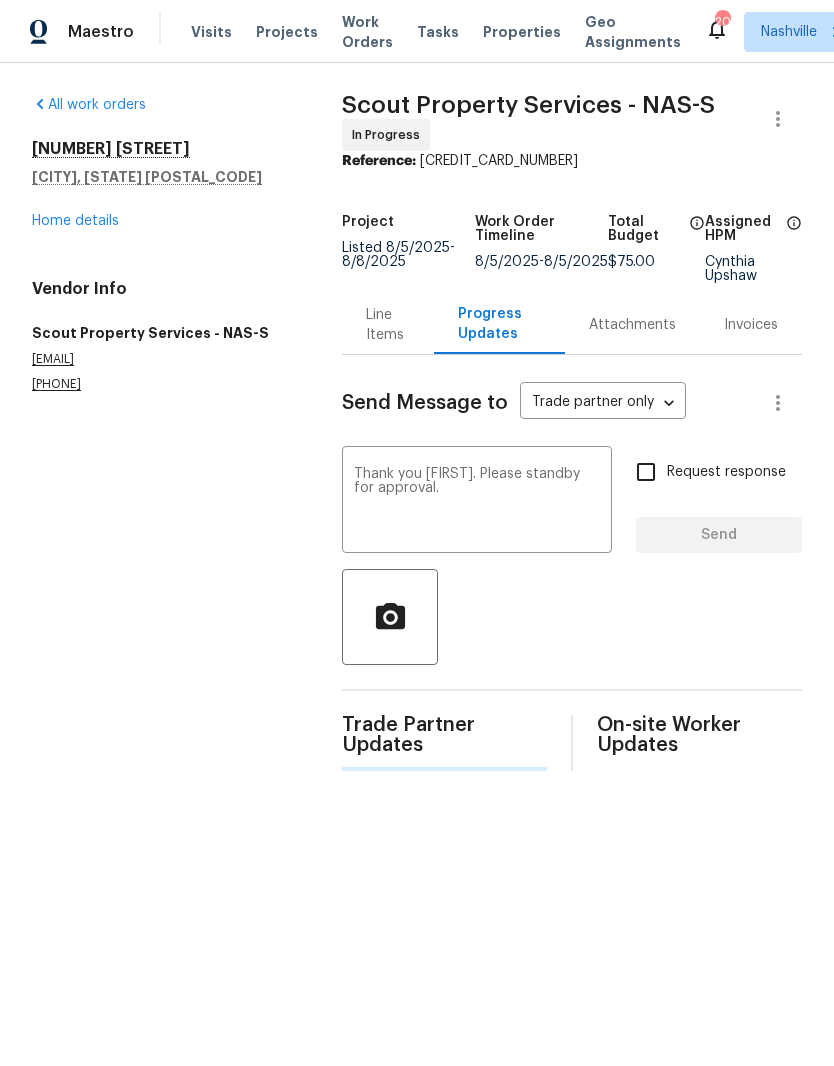 type 